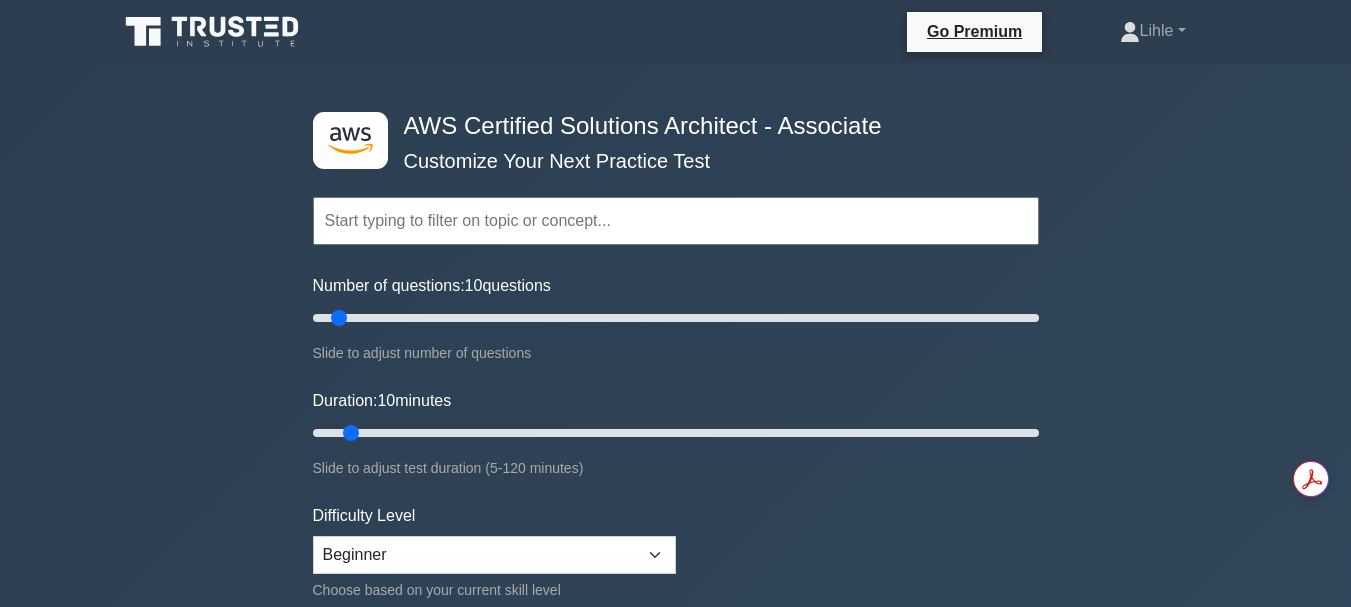 scroll, scrollTop: 0, scrollLeft: 0, axis: both 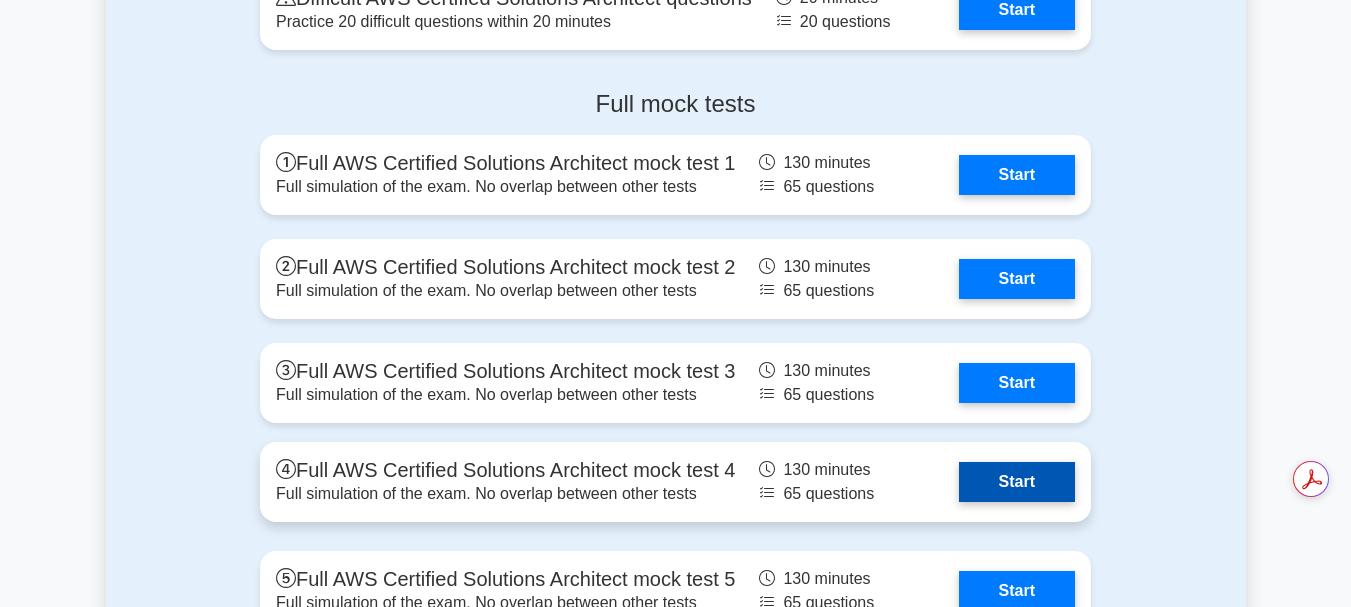 click on "Start" at bounding box center (1017, 482) 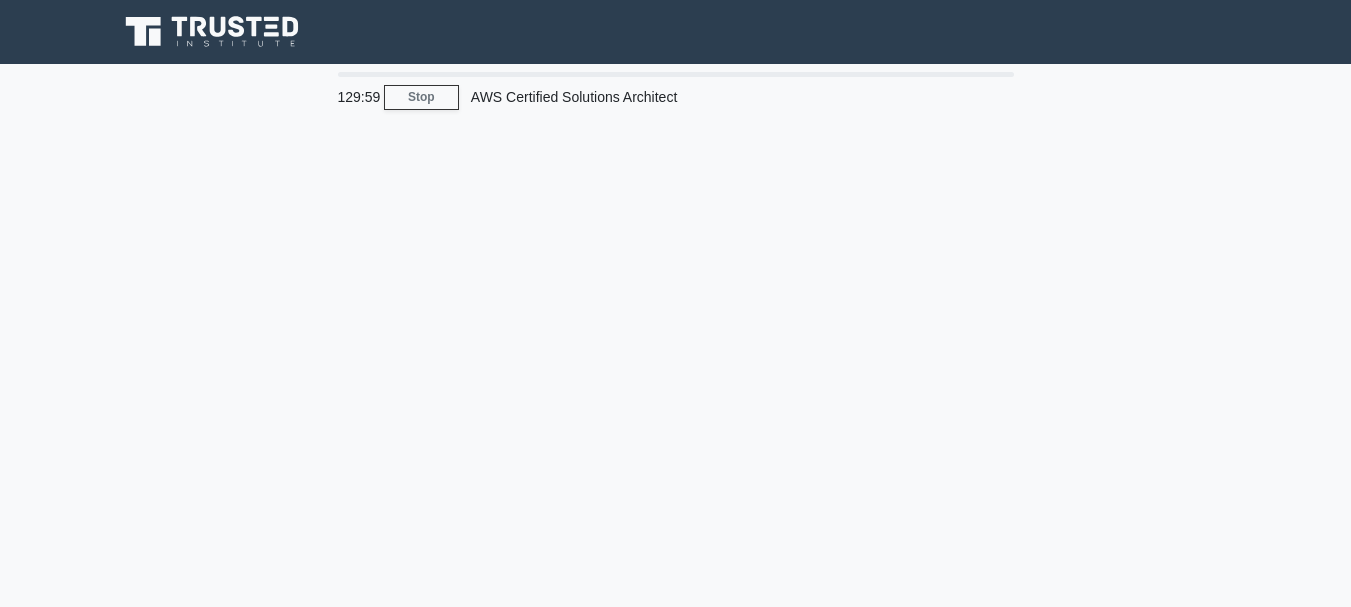 scroll, scrollTop: 0, scrollLeft: 0, axis: both 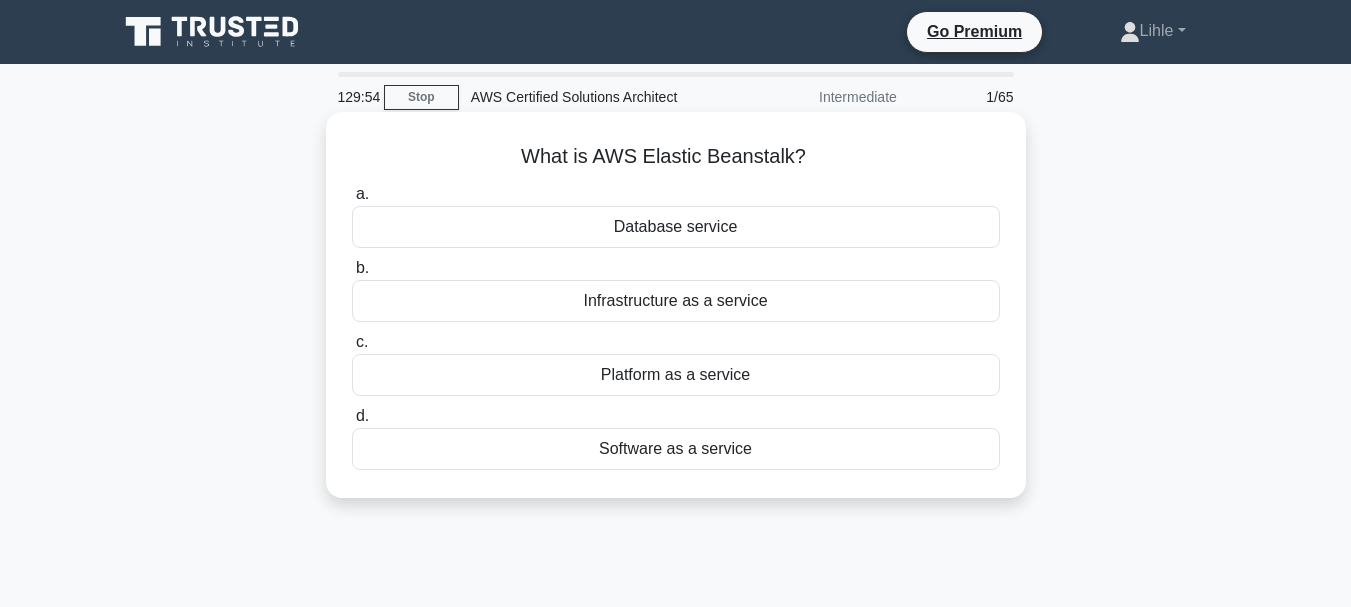 click on "Infrastructure as a service" at bounding box center [676, 301] 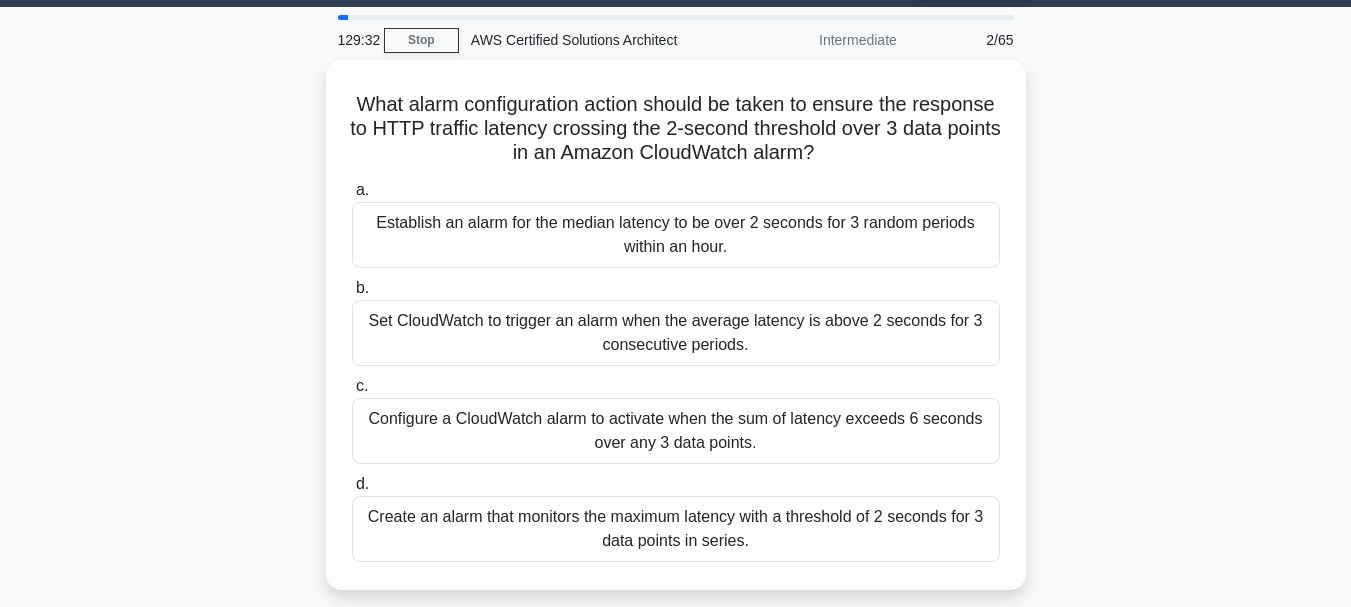 scroll, scrollTop: 0, scrollLeft: 0, axis: both 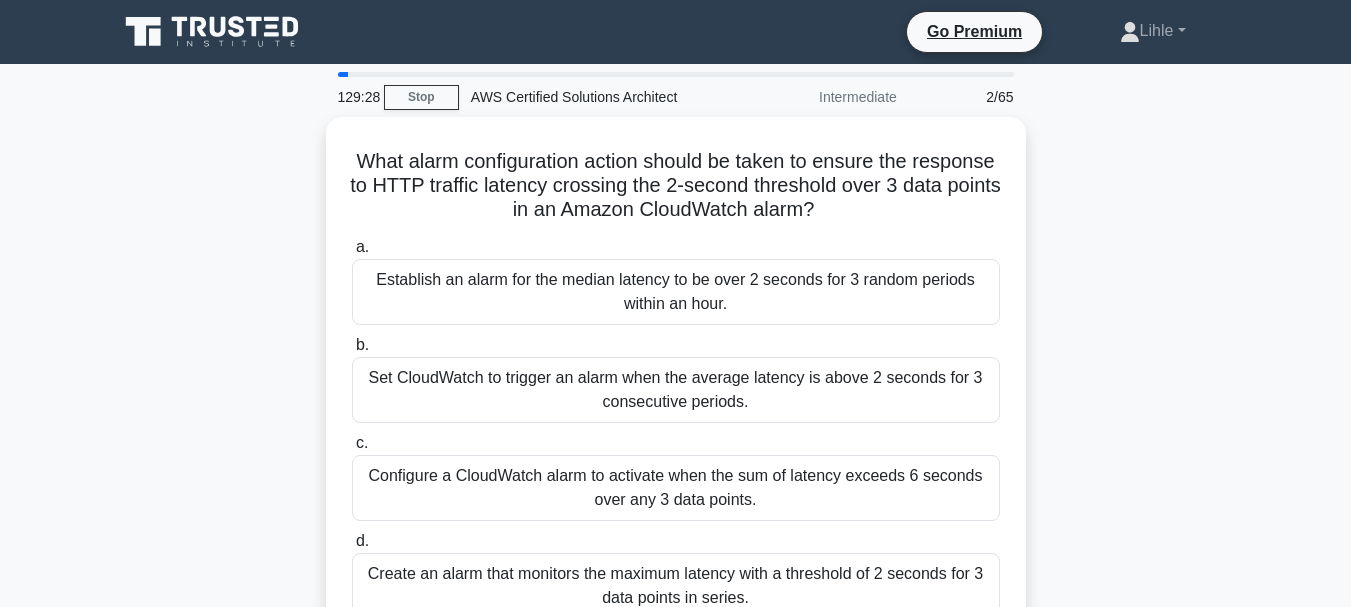 click on "[TIME]
Stop
AWS Certified Solutions Architect
Intermediate
[NUMBER]/[NUMBER]
What alarm configuration action should be taken to ensure the response to HTTP traffic latency crossing the [NUMBER]-second threshold over [NUMBER] data points in an Amazon CloudWatch alarm?
.spinner_0XTQ{transform-origin:center;animation:spinner_y6GP .75s linear infinite}@keyframes spinner_y6GP{100%{transform:rotate(360deg)}}
a.
b." at bounding box center [675, 572] 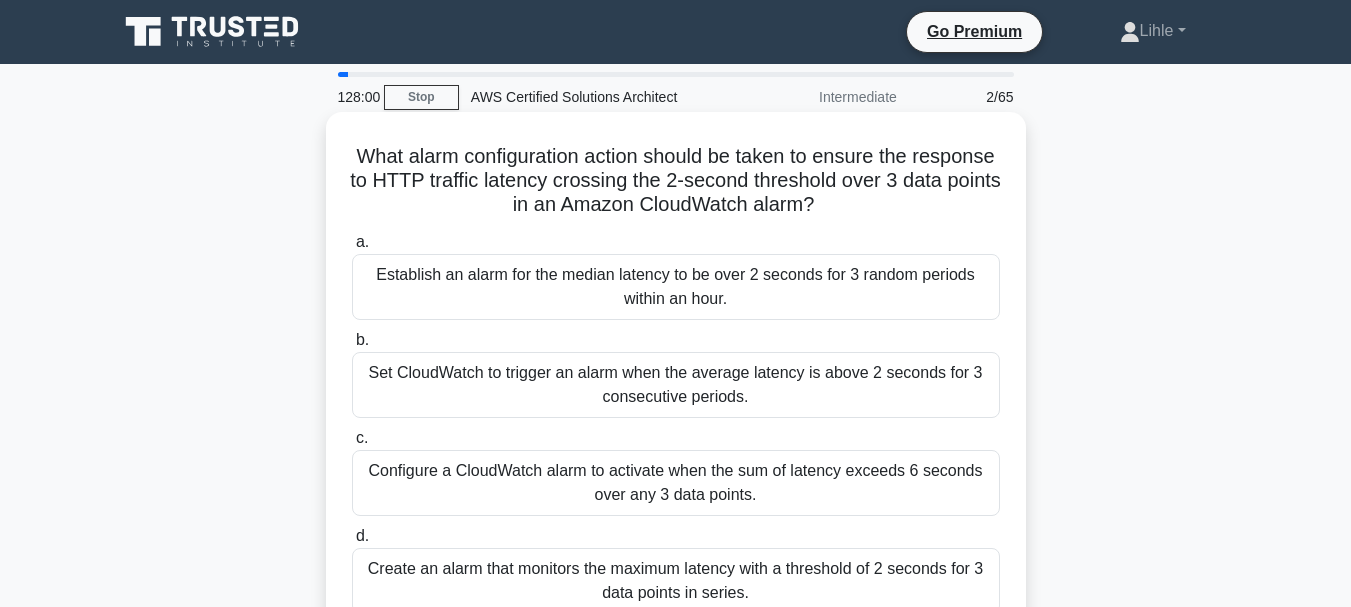 click on "Configure a CloudWatch alarm to activate when the sum of latency exceeds 6 seconds over any 3 data points." at bounding box center (676, 483) 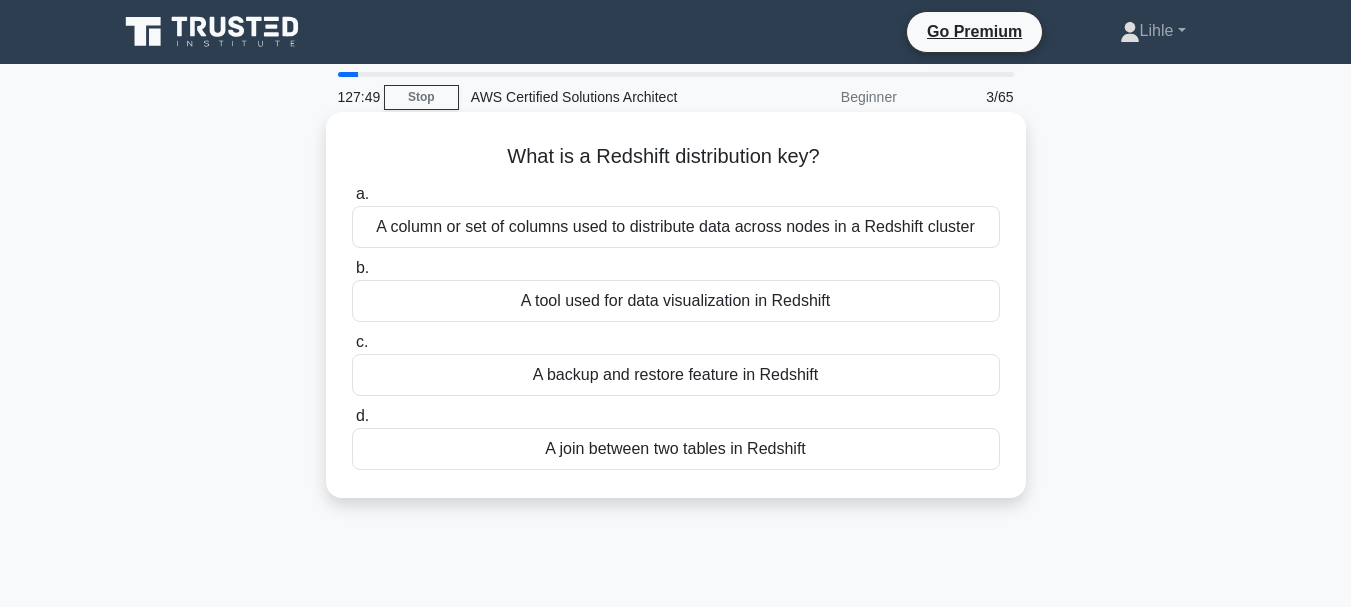 click on "A column or set of columns used to distribute data across nodes in a Redshift cluster" at bounding box center (676, 227) 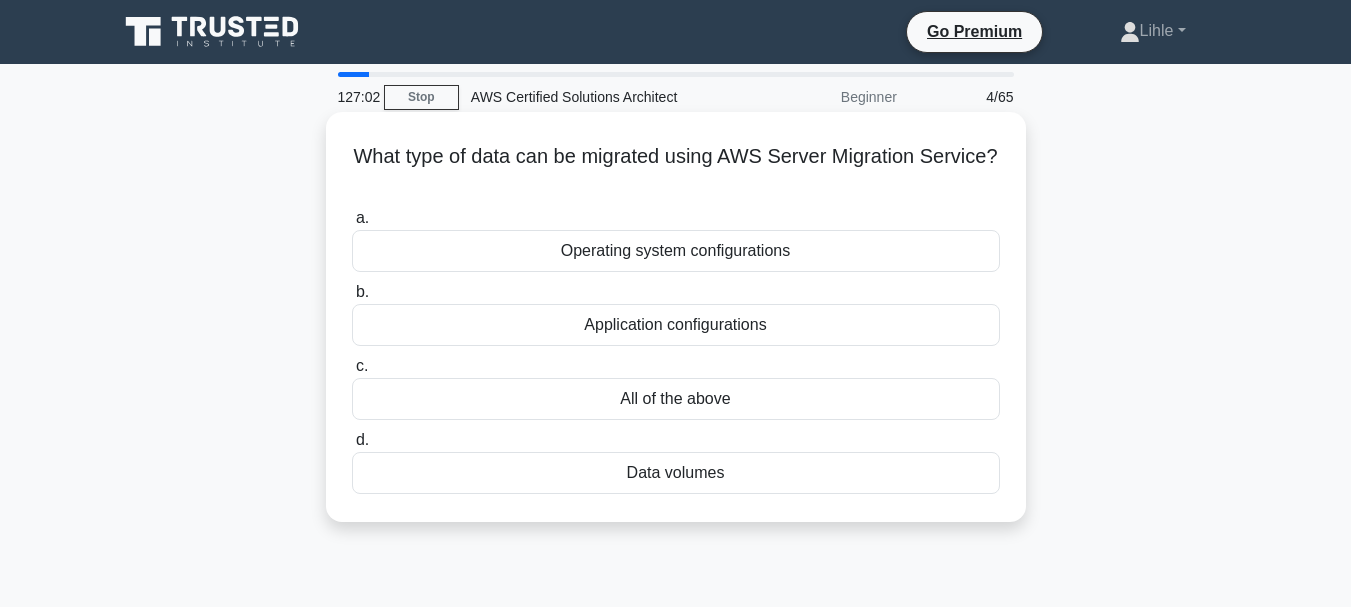 click on "Data volumes" at bounding box center [676, 473] 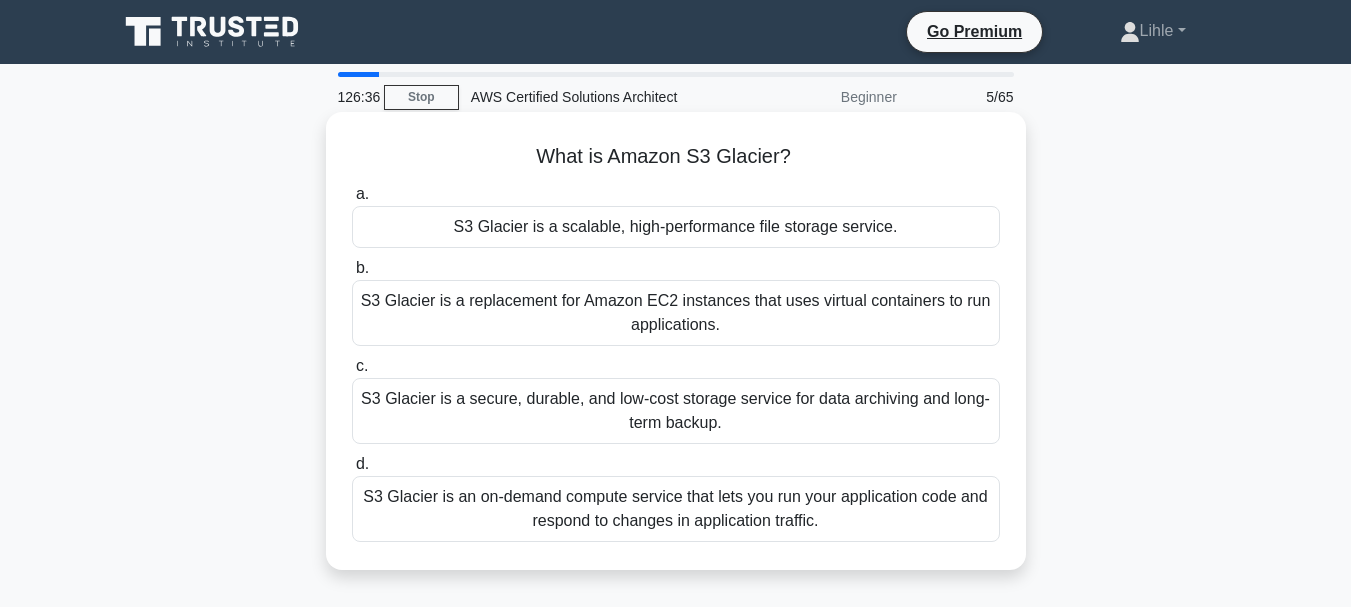 click on "S3 Glacier is a secure, durable, and low-cost storage service for data archiving and long-term backup." at bounding box center (676, 411) 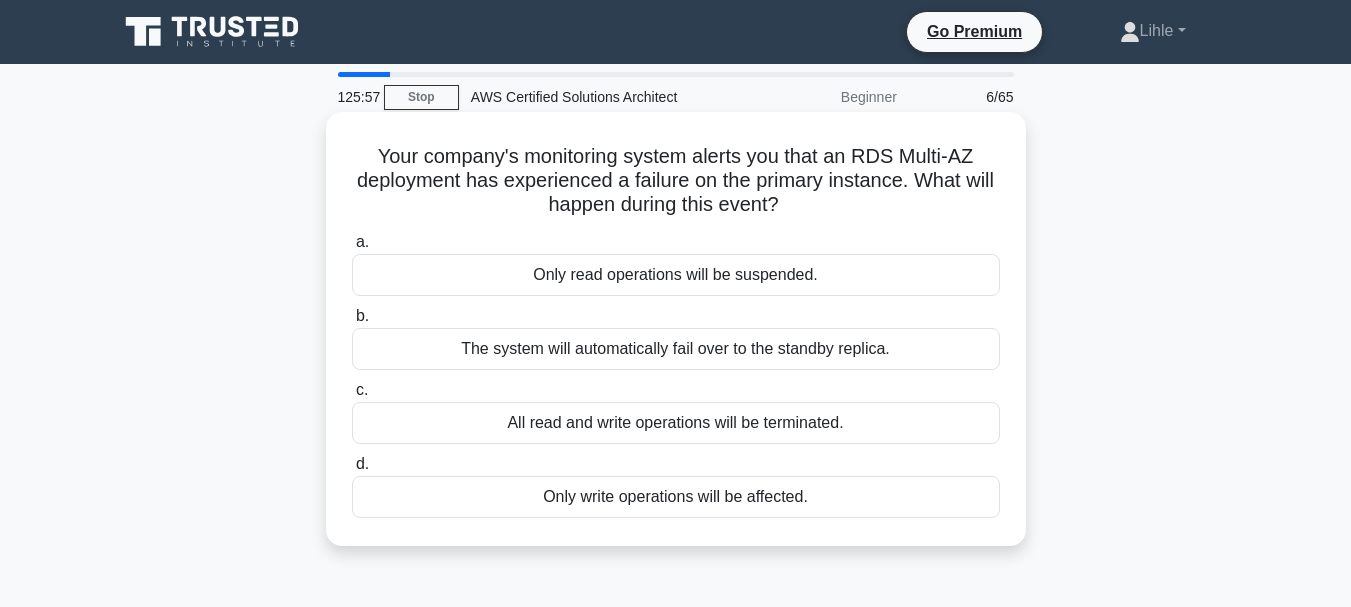 drag, startPoint x: 366, startPoint y: 156, endPoint x: 809, endPoint y: 501, distance: 561.4927 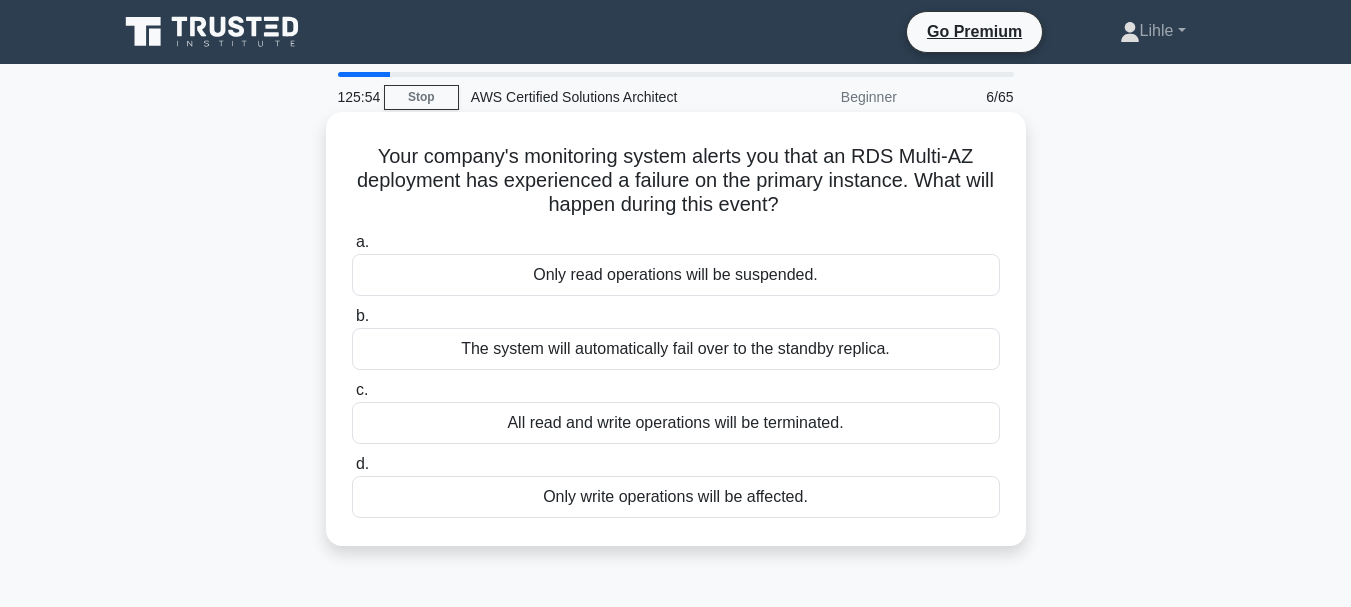 copy on "Your company's monitoring system alerts you that an RDS Multi-AZ deployment has experienced a failure on the primary instance. What will happen during this event?
.spinner_0XTQ{transform-origin:center;animation:spinner_y6GP .75s linear infinite}@keyframes spinner_y6GP{100%{transform:rotate(360deg)}}
a.
Only read operations will be suspended.
b.
The system will automatically fail over to the standby replica.
c.
All read and write operations will be terminated.
d.
Only write operations will be affected." 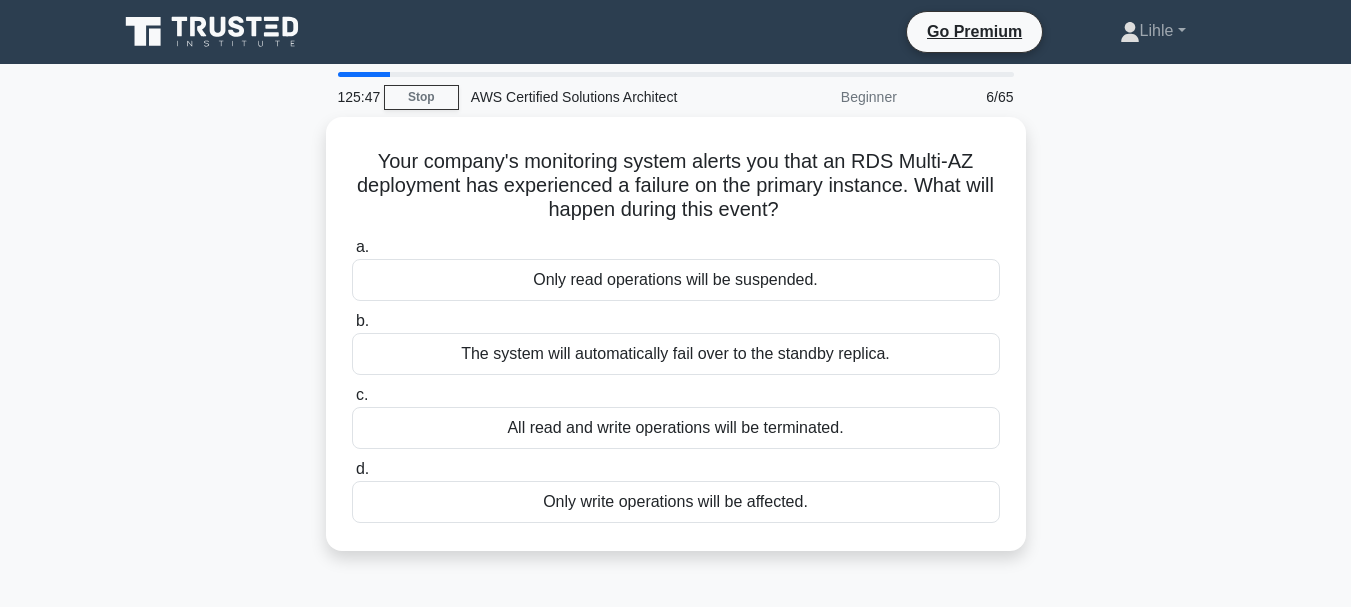 click on "Your company's monitoring system alerts you that an RDS Multi-AZ deployment has experienced a failure on the primary instance. What will happen during this event?
.spinner_0XTQ{transform-origin:center;animation:spinner_y6GP .75s linear infinite}@keyframes spinner_y6GP{100%{transform:rotate(360deg)}}
a.
Only read operations will be suspended." at bounding box center (676, 346) 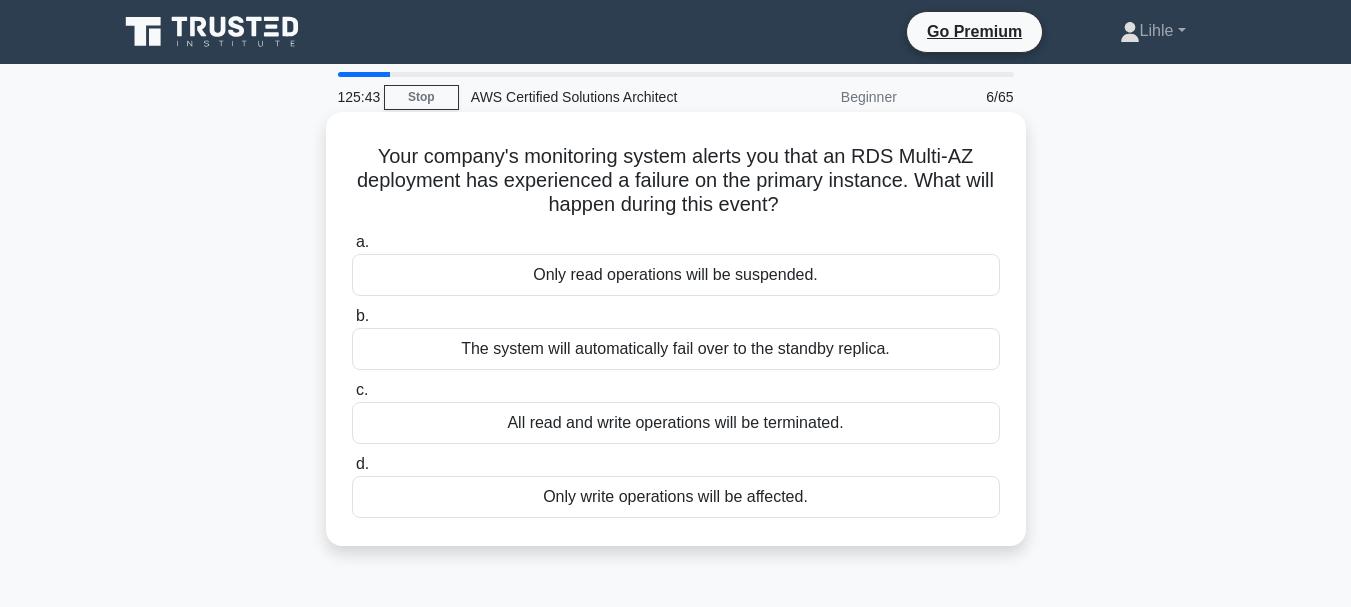 click on "The system will automatically fail over to the standby replica." at bounding box center [676, 349] 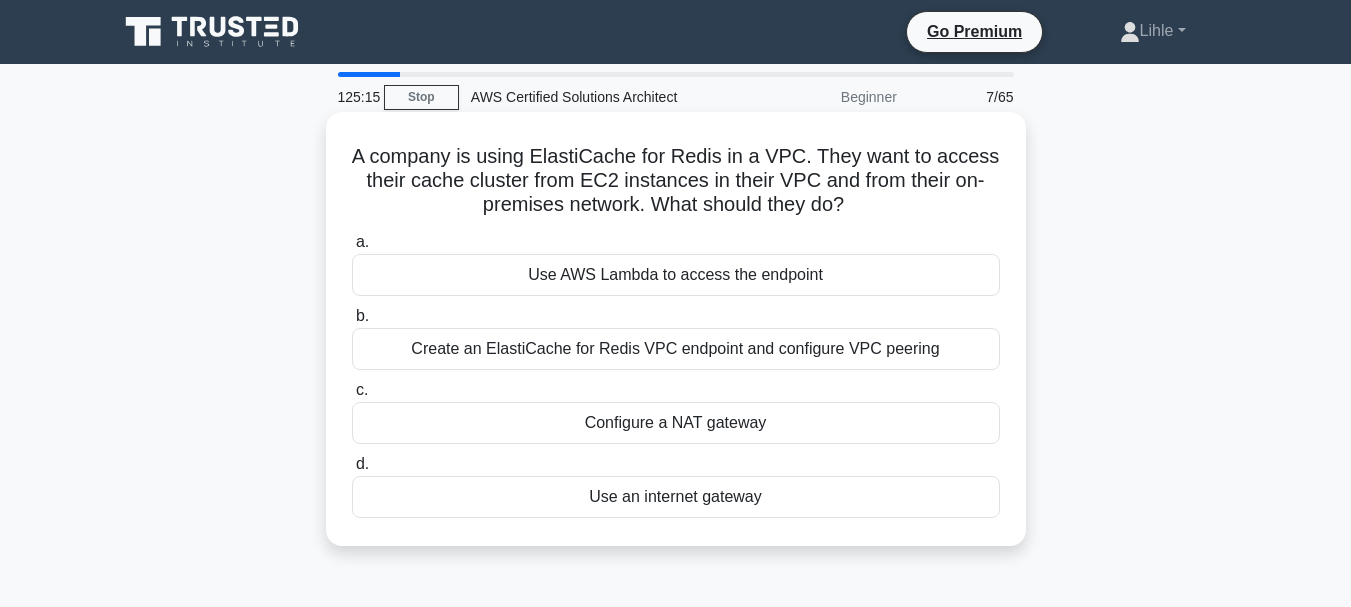 click on "Configure a NAT gateway" at bounding box center [676, 423] 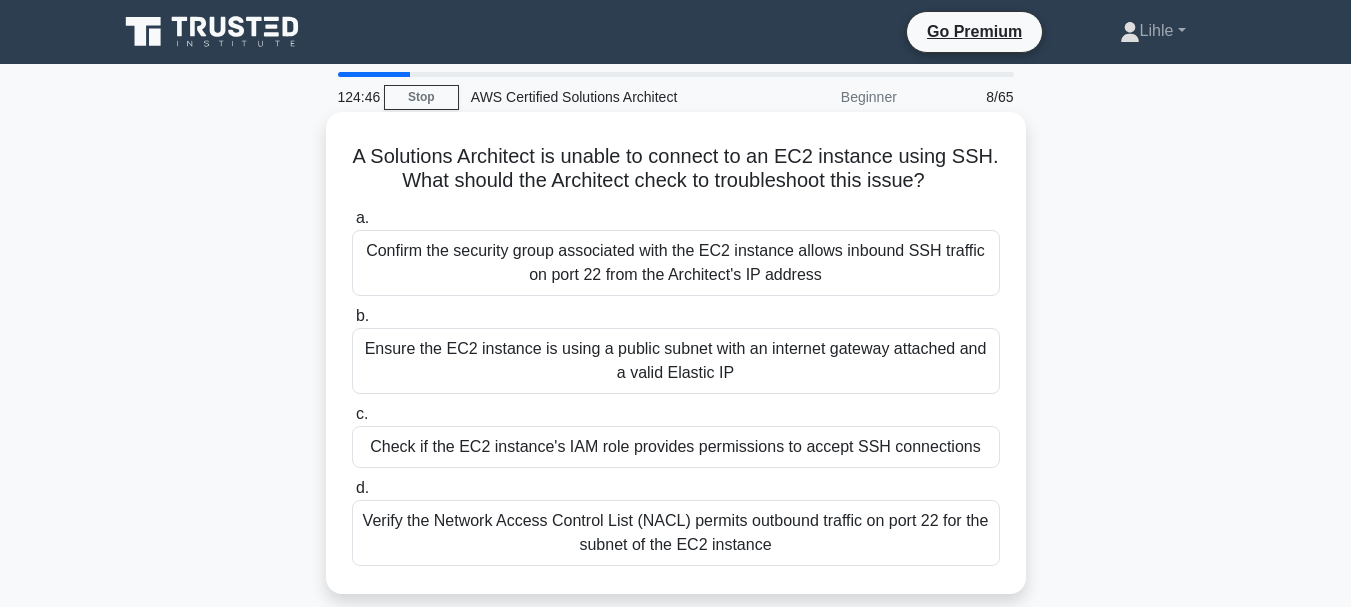 click on "Confirm the security group associated with the EC2 instance allows inbound SSH traffic on port 22 from the Architect's IP address" at bounding box center [676, 263] 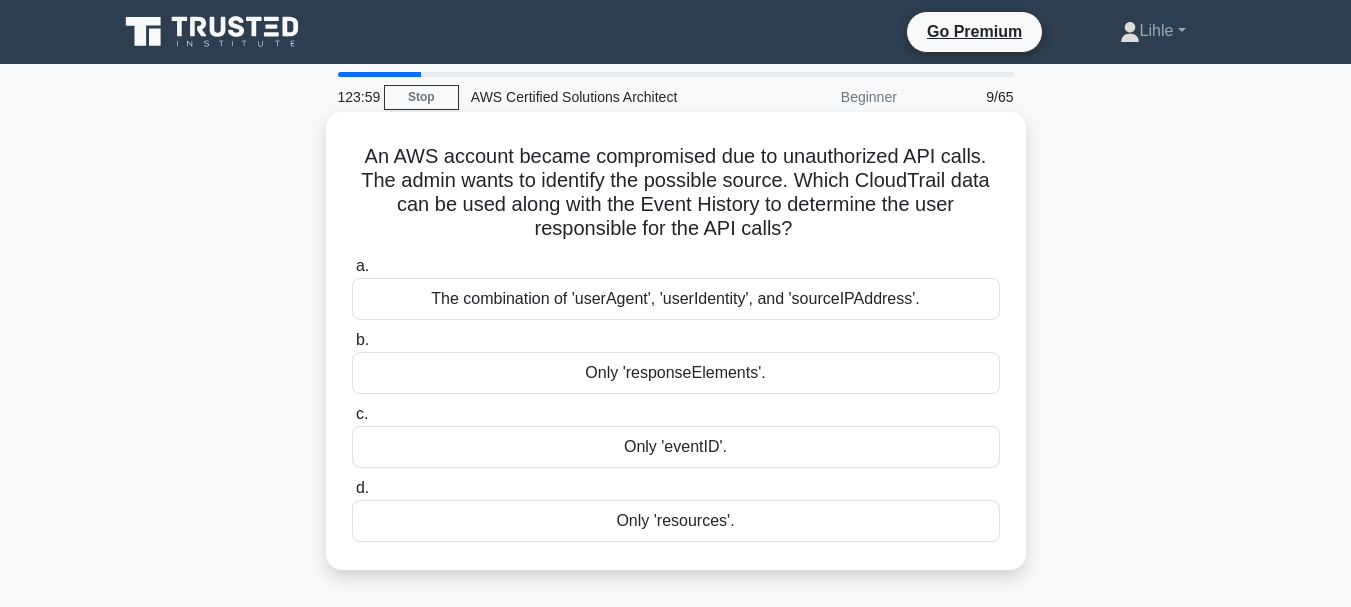 click on "The combination of 'userAgent', 'userIdentity', and 'sourceIPAddress'." at bounding box center (676, 299) 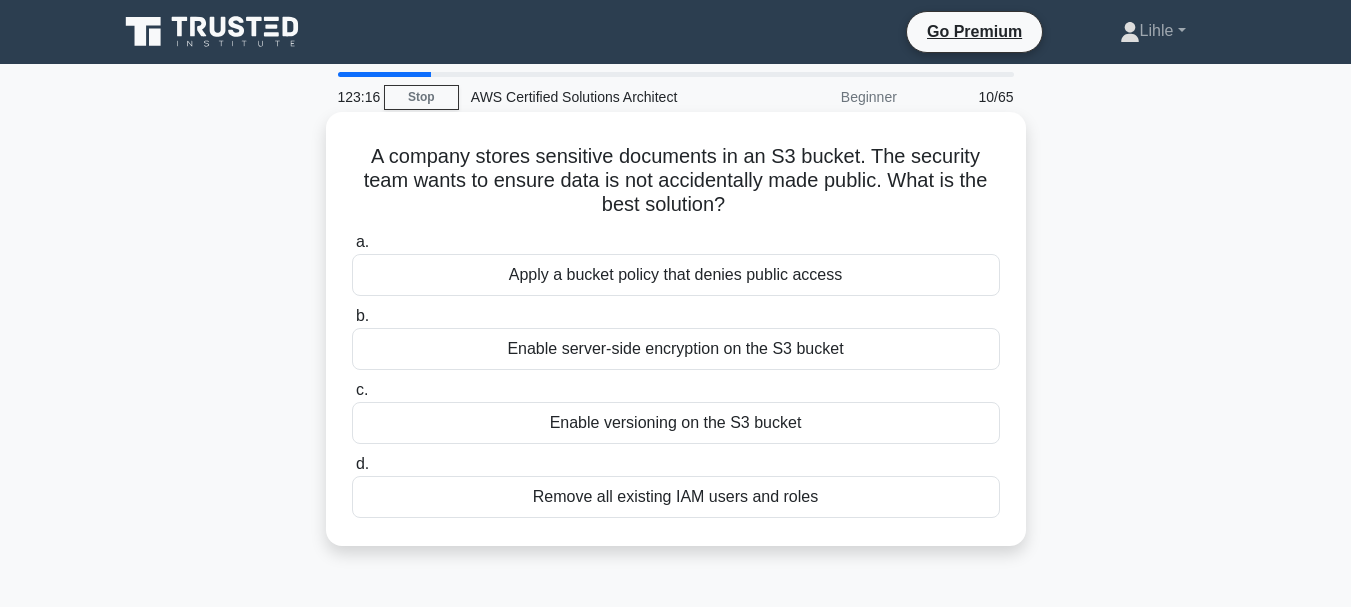 click on "Apply a bucket policy that denies public access" at bounding box center [676, 275] 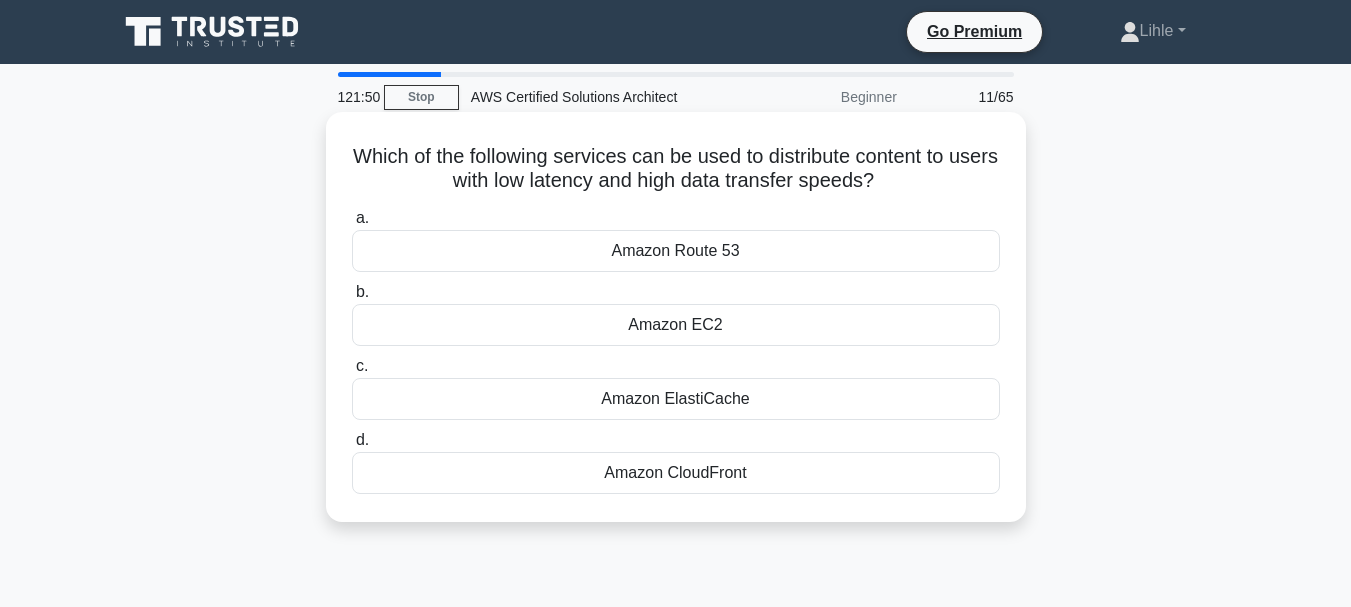click on "Amazon CloudFront" at bounding box center (676, 473) 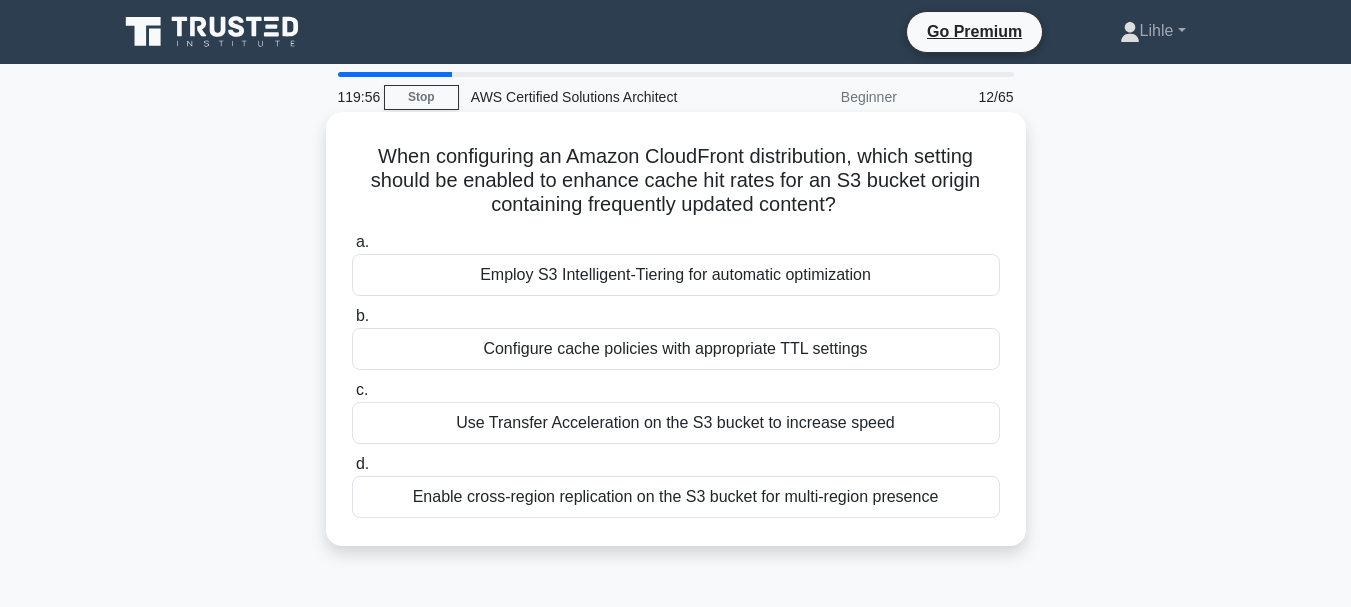click on "Use Transfer Acceleration on the S3 bucket to increase speed" at bounding box center (676, 423) 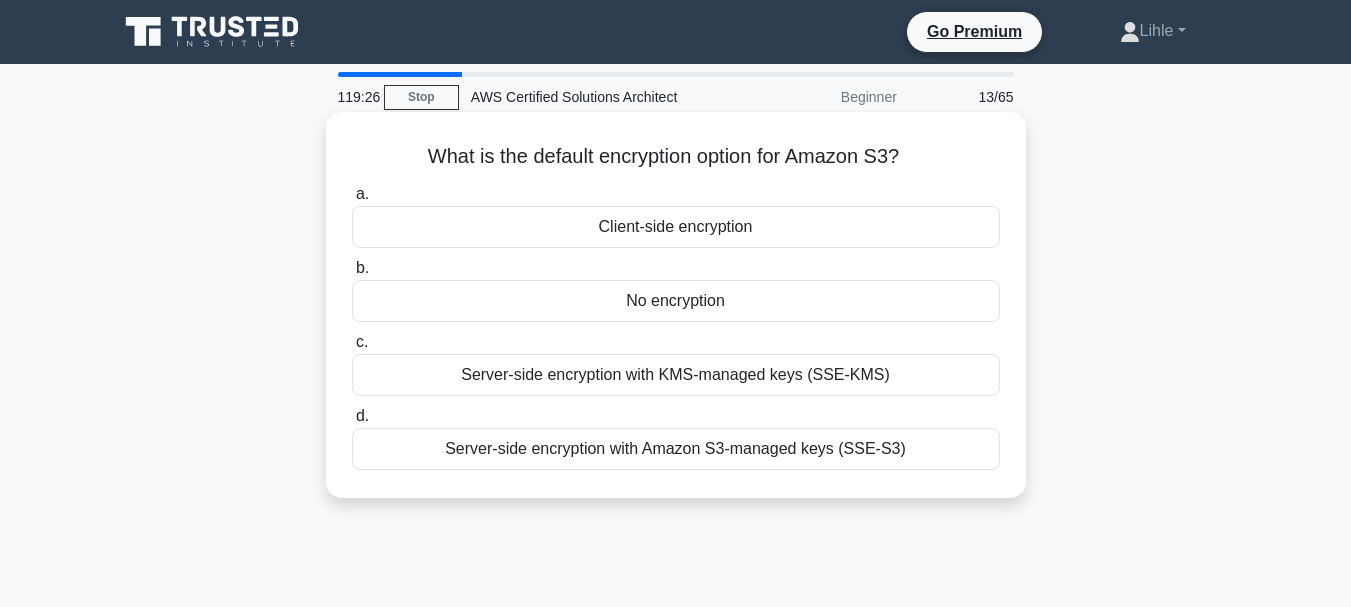 click on "Client-side encryption" at bounding box center [676, 227] 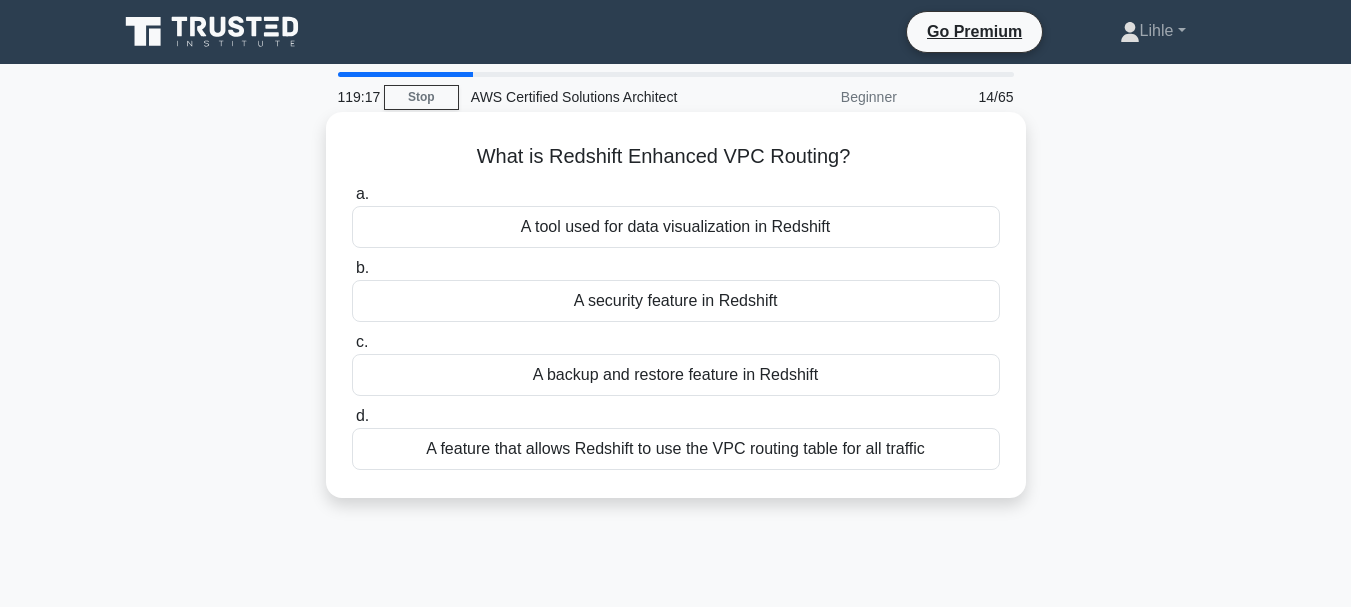 click on "A feature that allows Redshift to use the VPC routing table for all traffic" at bounding box center (676, 449) 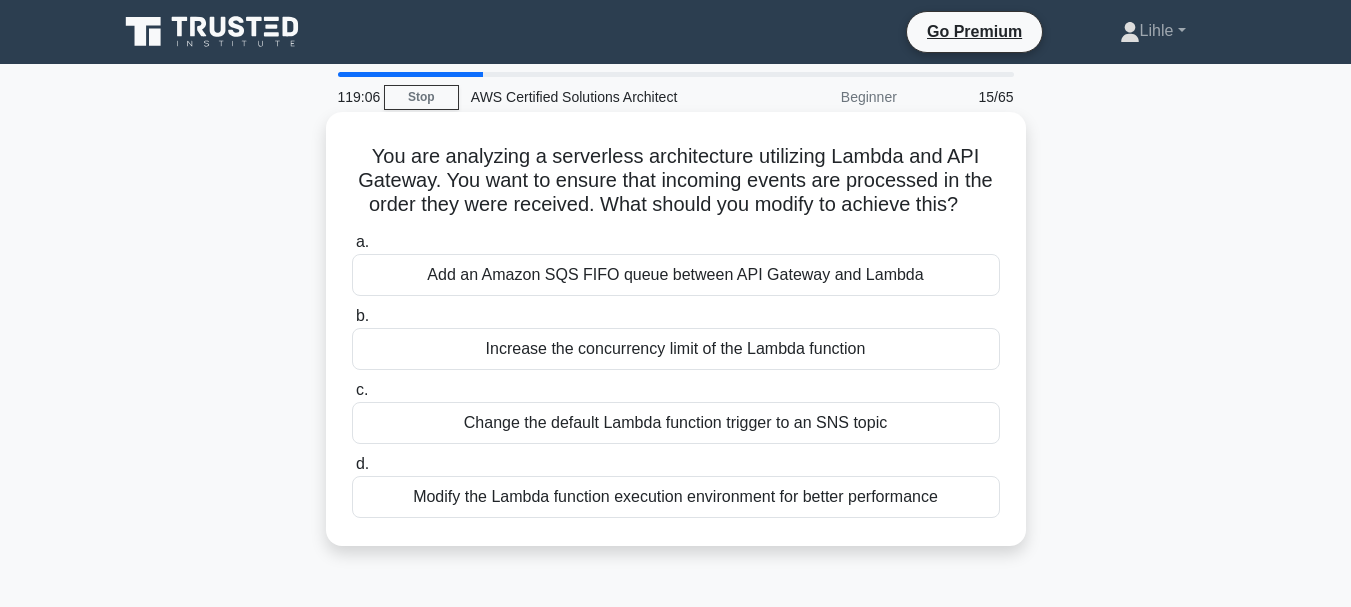 click on "Add an Amazon SQS FIFO queue between API Gateway and Lambda" at bounding box center [676, 275] 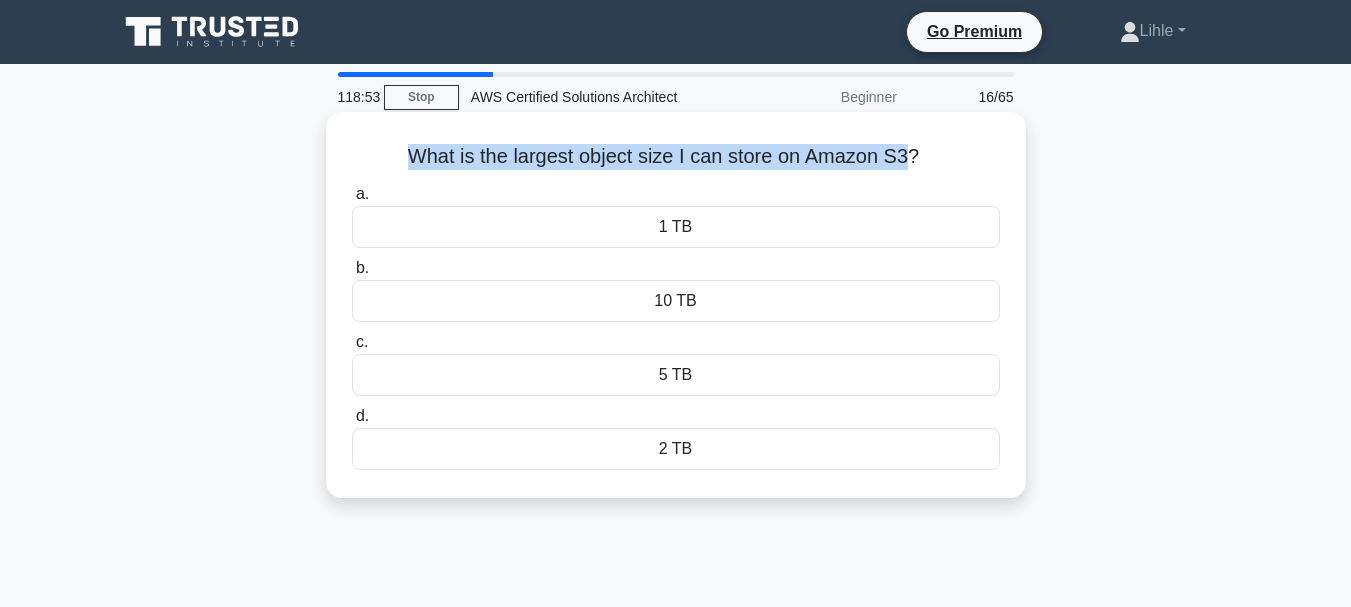 drag, startPoint x: 393, startPoint y: 147, endPoint x: 919, endPoint y: 153, distance: 526.03424 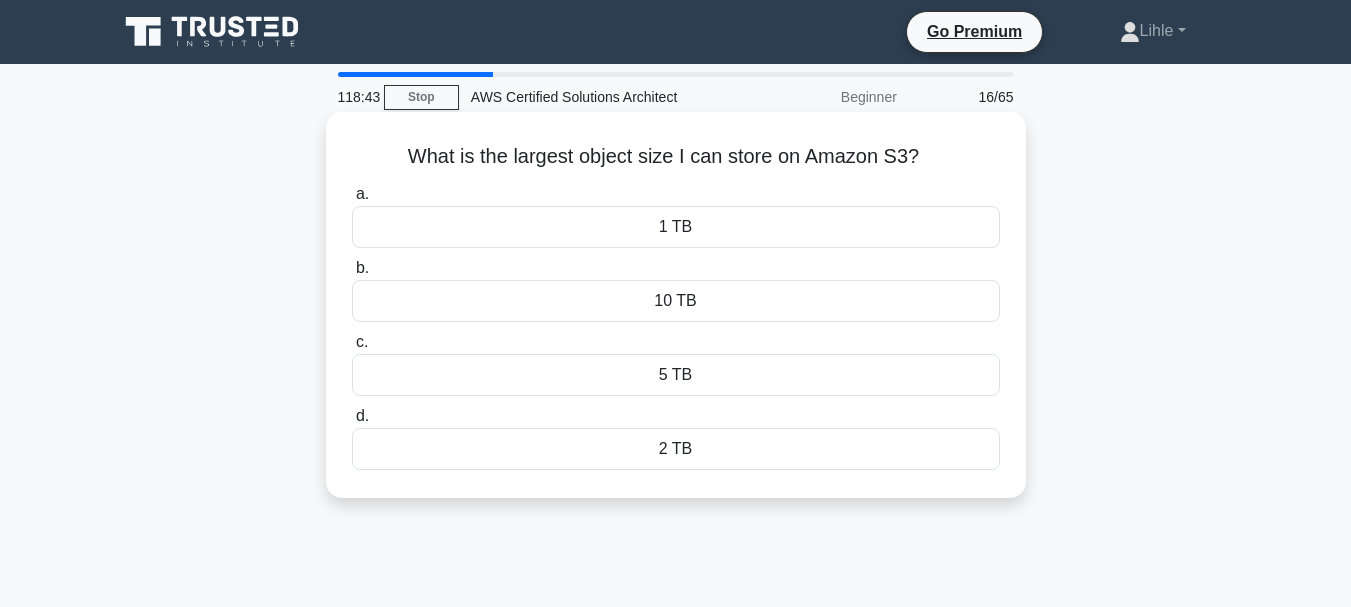click on "10 TB" at bounding box center (676, 301) 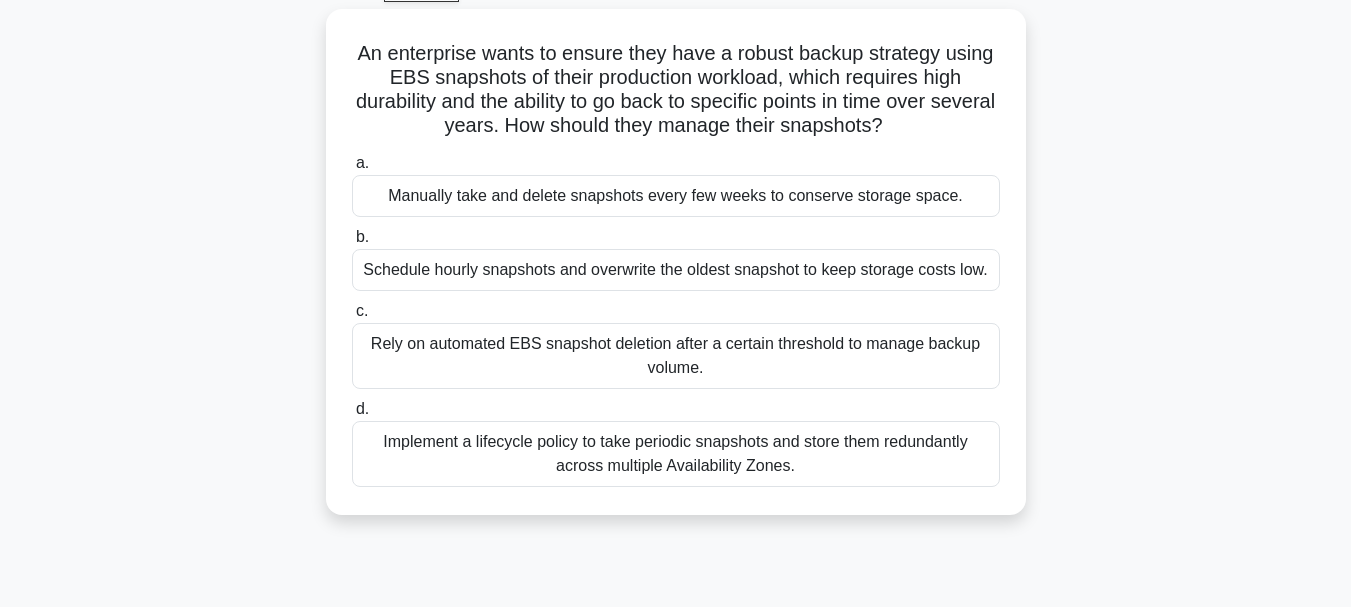 scroll, scrollTop: 110, scrollLeft: 0, axis: vertical 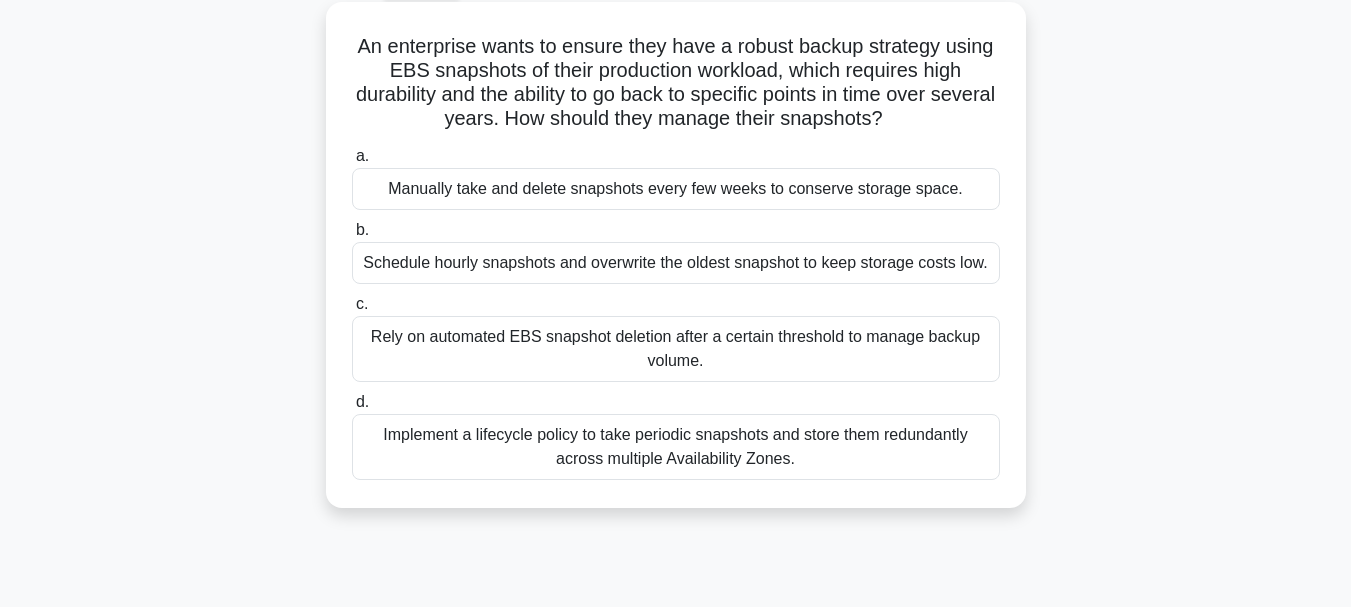click on "Implement a lifecycle policy to take periodic snapshots and store them redundantly across multiple Availability Zones." at bounding box center [676, 447] 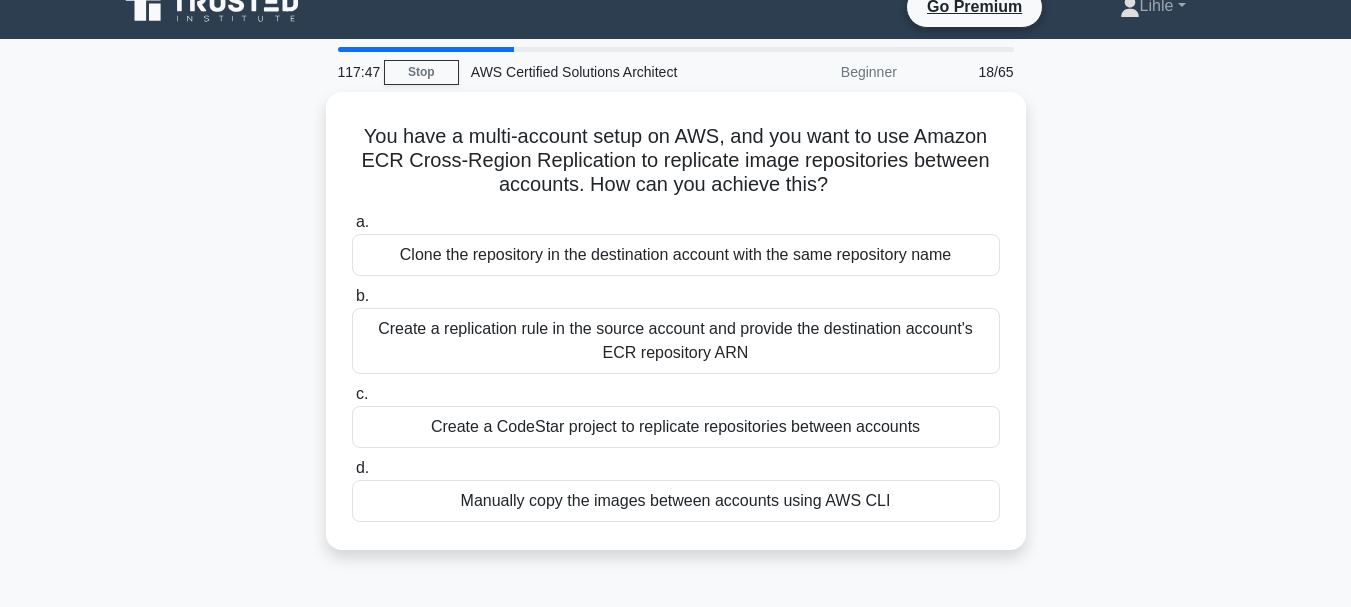 scroll, scrollTop: 0, scrollLeft: 0, axis: both 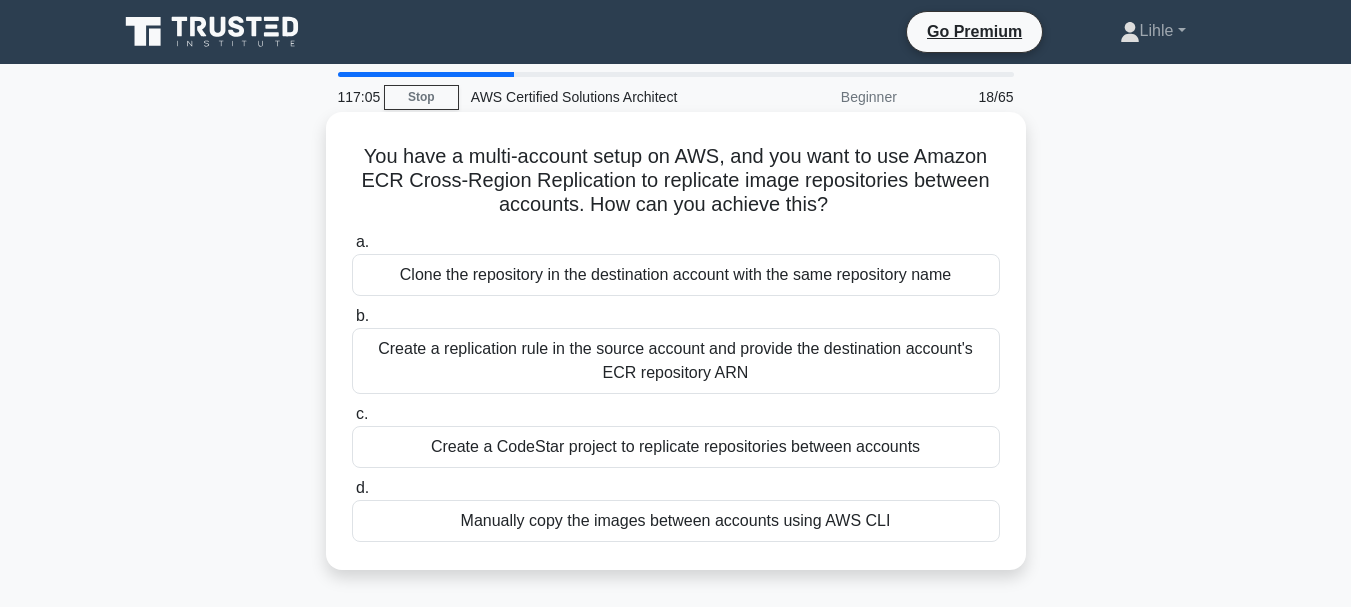 click on "Create a CodeStar project to replicate repositories between accounts" at bounding box center (676, 447) 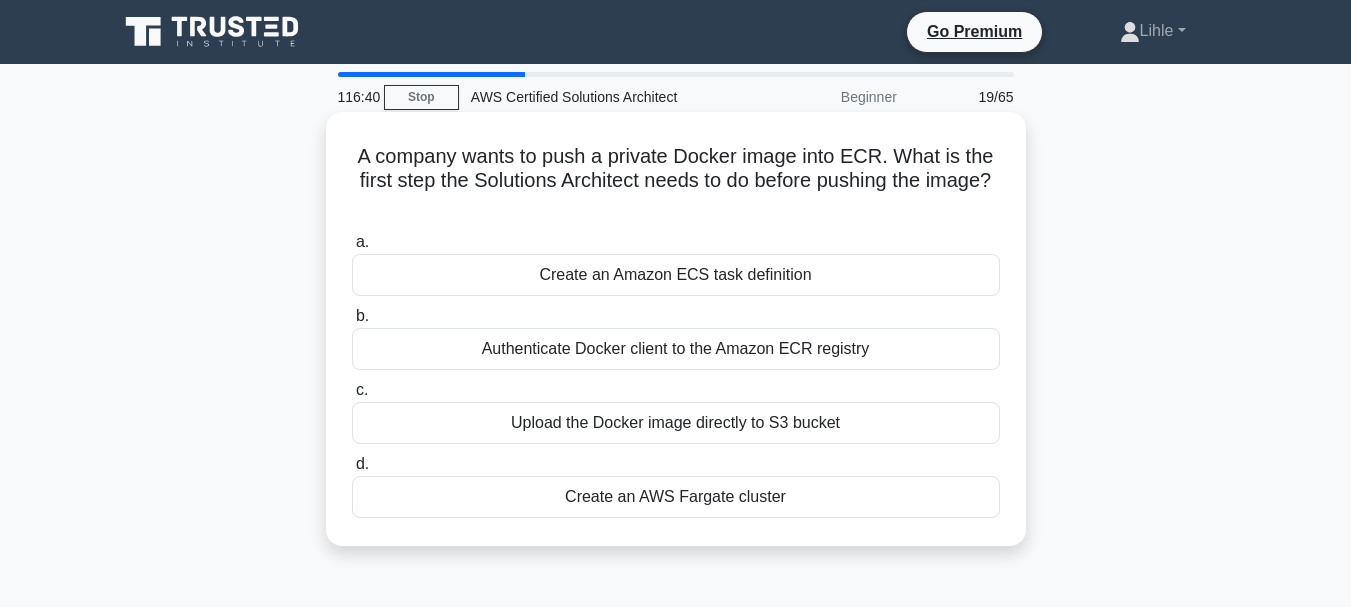click on "Authenticate Docker client to the Amazon ECR registry" at bounding box center (676, 349) 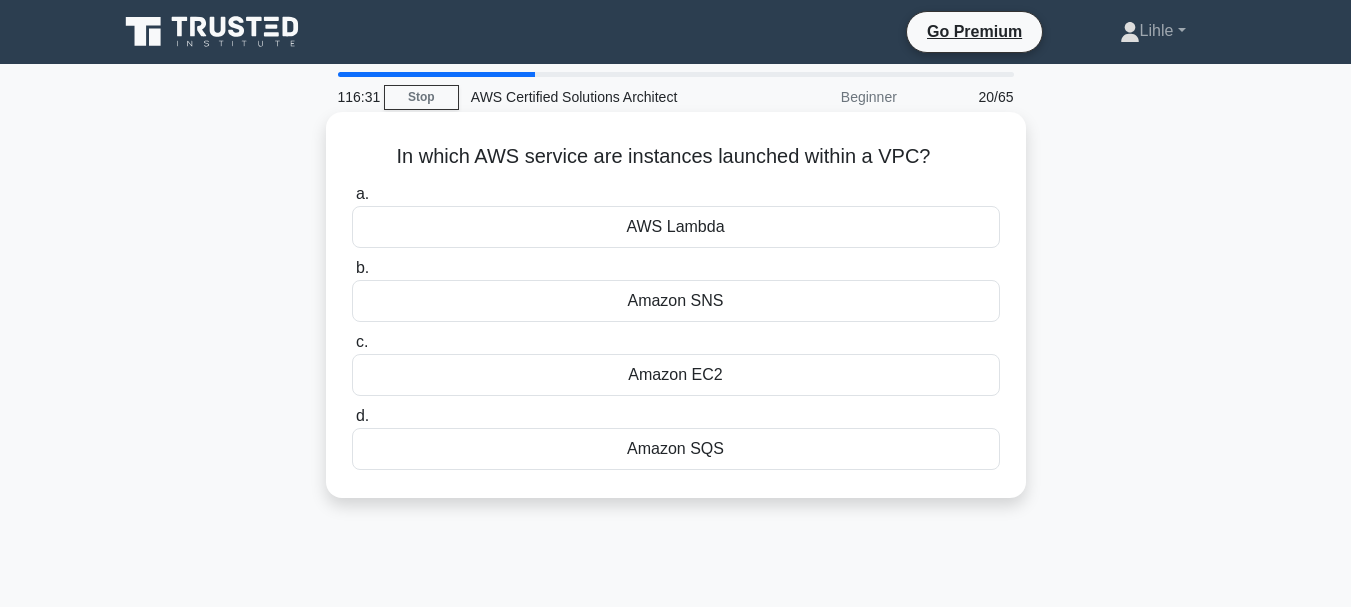 click on "Amazon EC2" at bounding box center [676, 375] 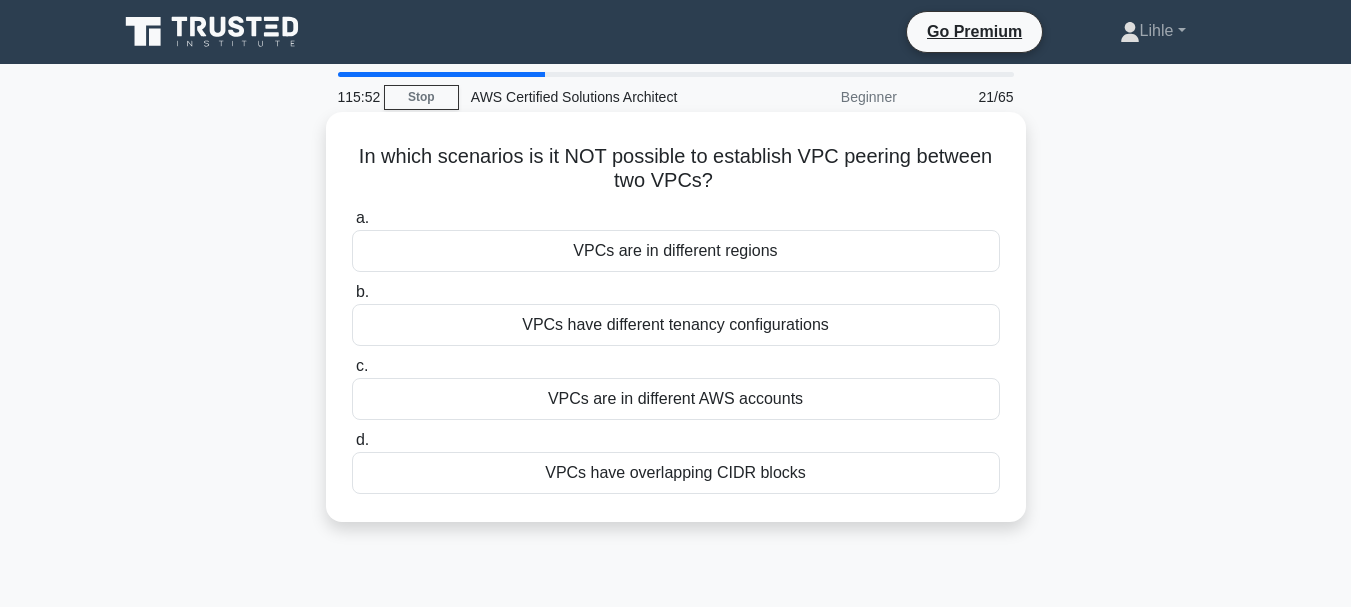 click on "VPCs have overlapping CIDR blocks" at bounding box center (676, 473) 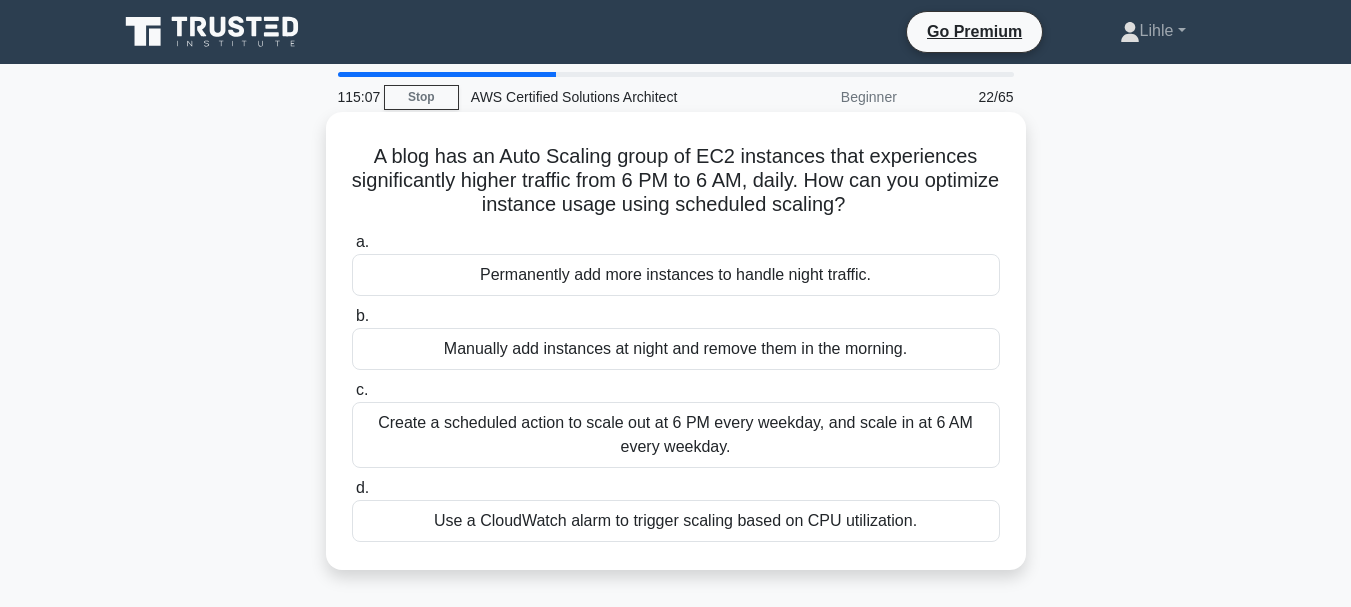 click on "Create a scheduled action to scale out at 6 PM every weekday, and scale in at 6 AM every weekday." at bounding box center (676, 435) 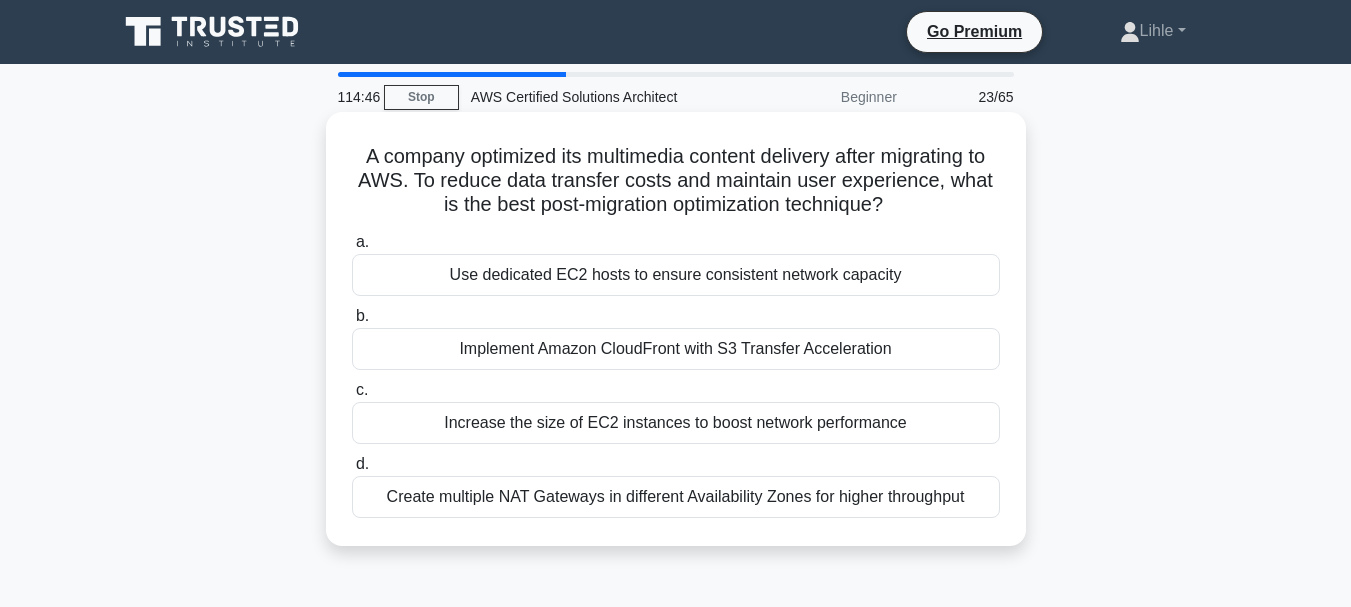 click on "Implement Amazon CloudFront with S3 Transfer Acceleration" at bounding box center (676, 349) 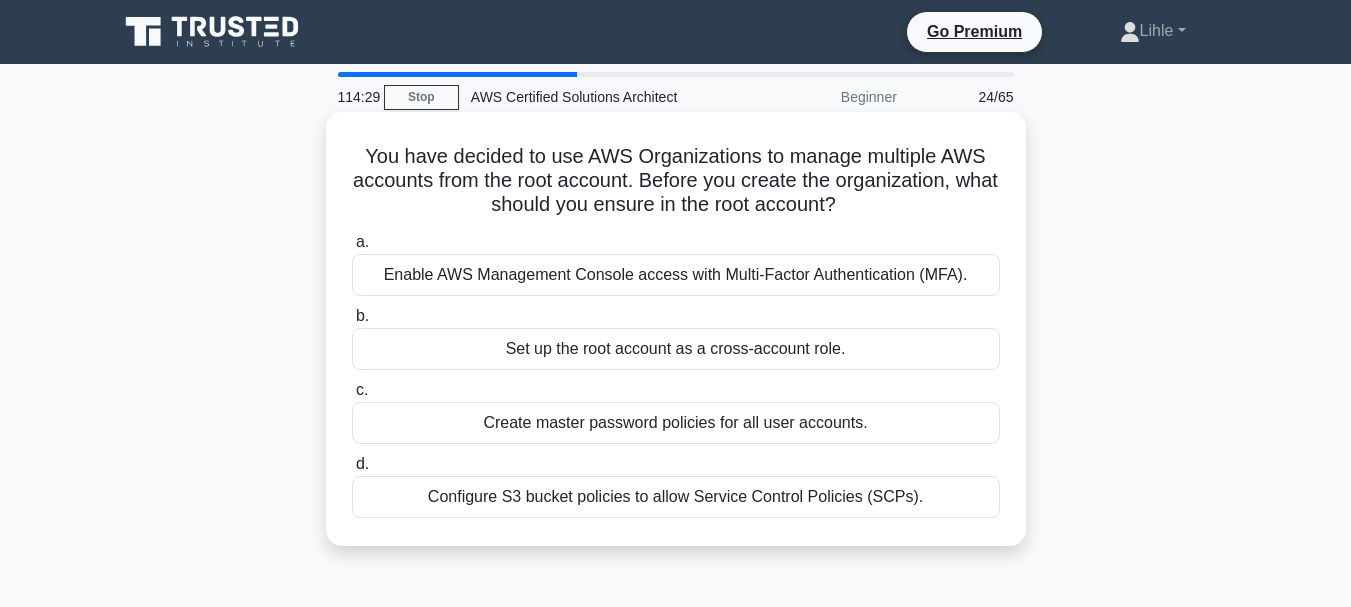 click on "Enable AWS Management Console access with Multi-Factor Authentication (MFA)." at bounding box center [676, 275] 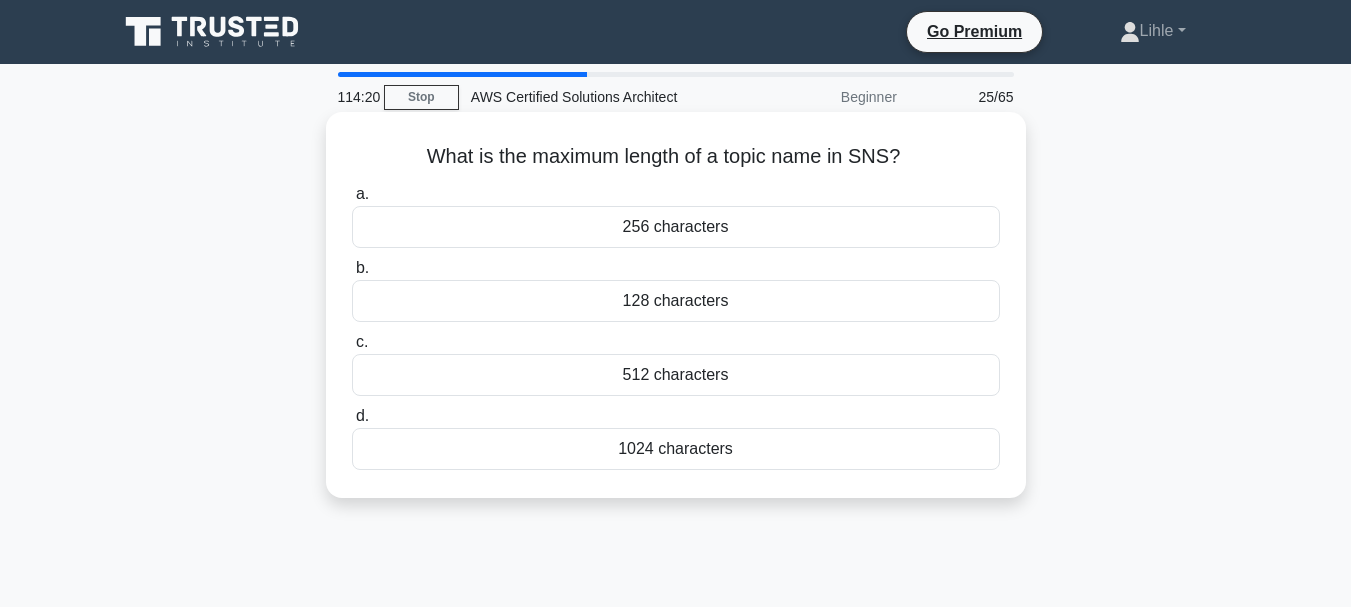 click on "256 characters" at bounding box center [676, 227] 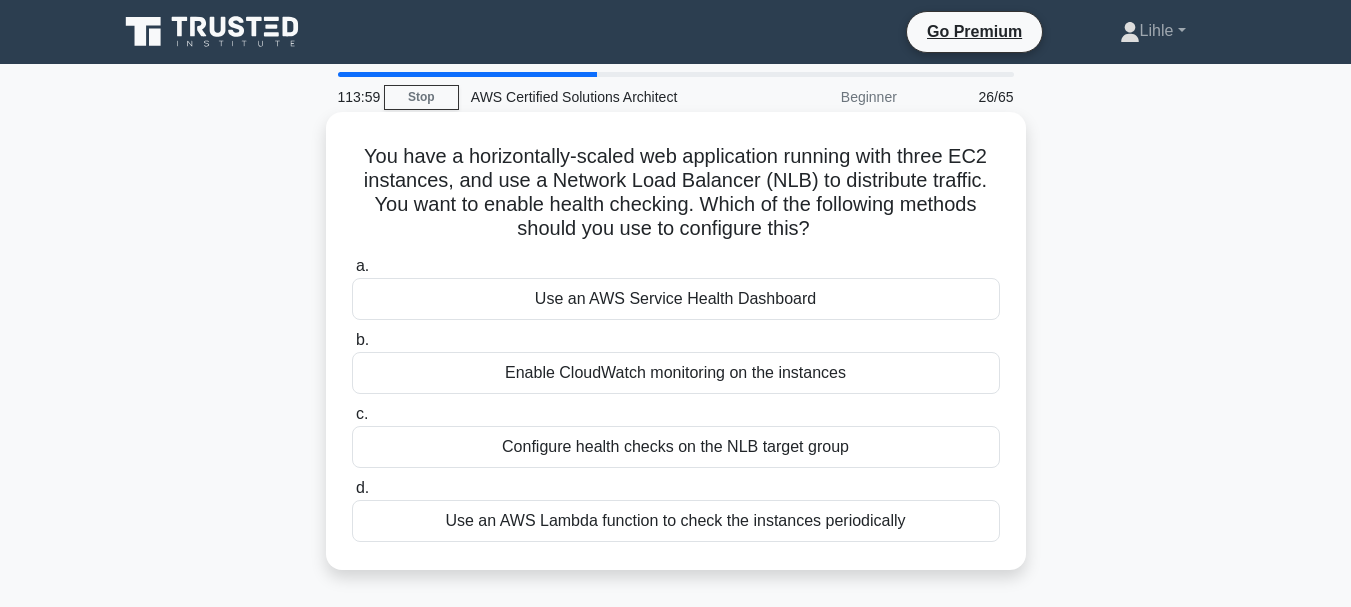 click on "Use an AWS Lambda function to check the instances periodically" at bounding box center (676, 521) 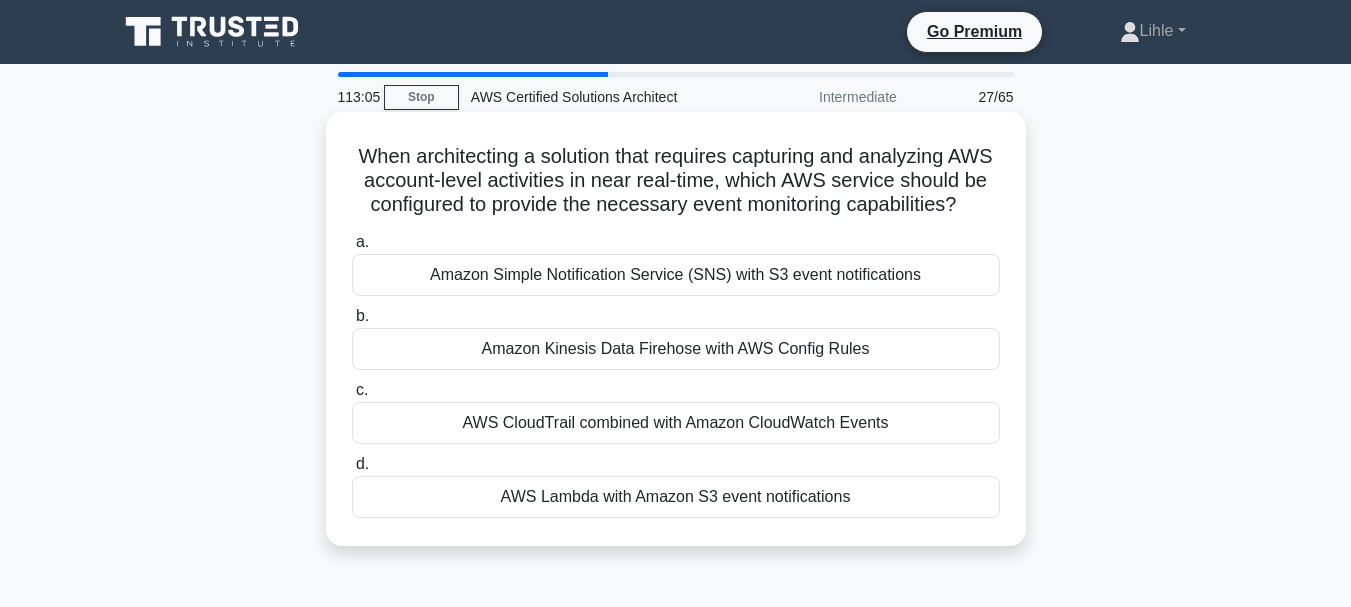 click on "AWS CloudTrail combined with Amazon CloudWatch Events" at bounding box center (676, 423) 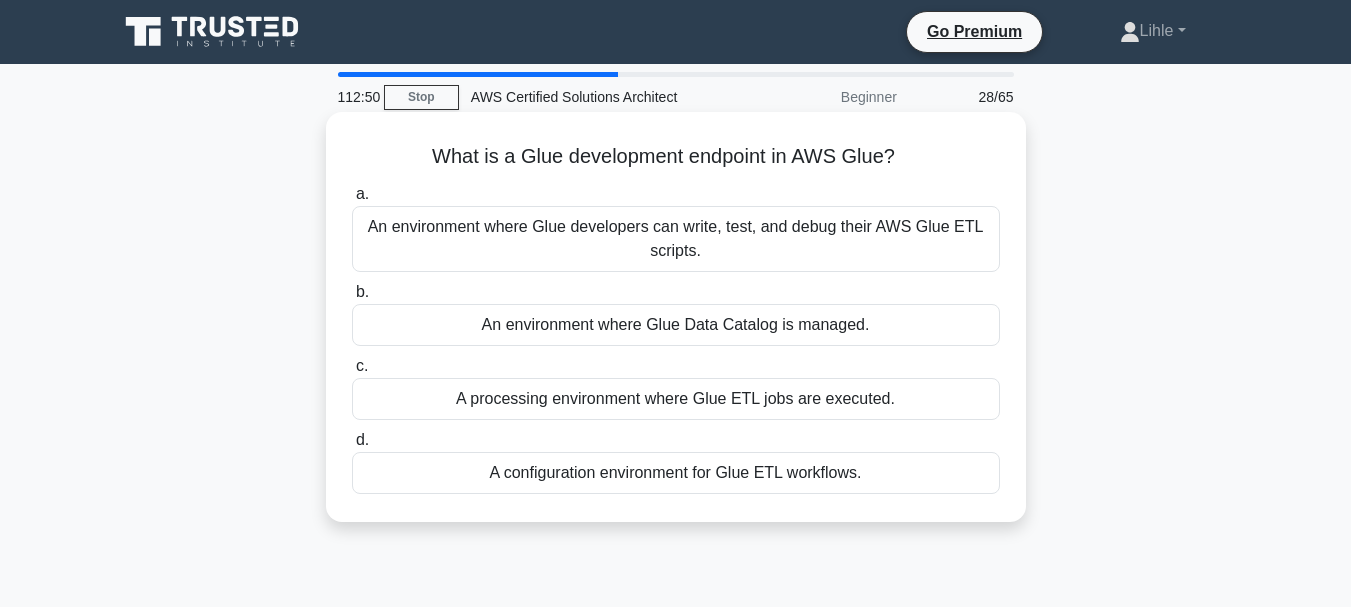 click on "A processing environment where Glue ETL jobs are executed." at bounding box center (676, 399) 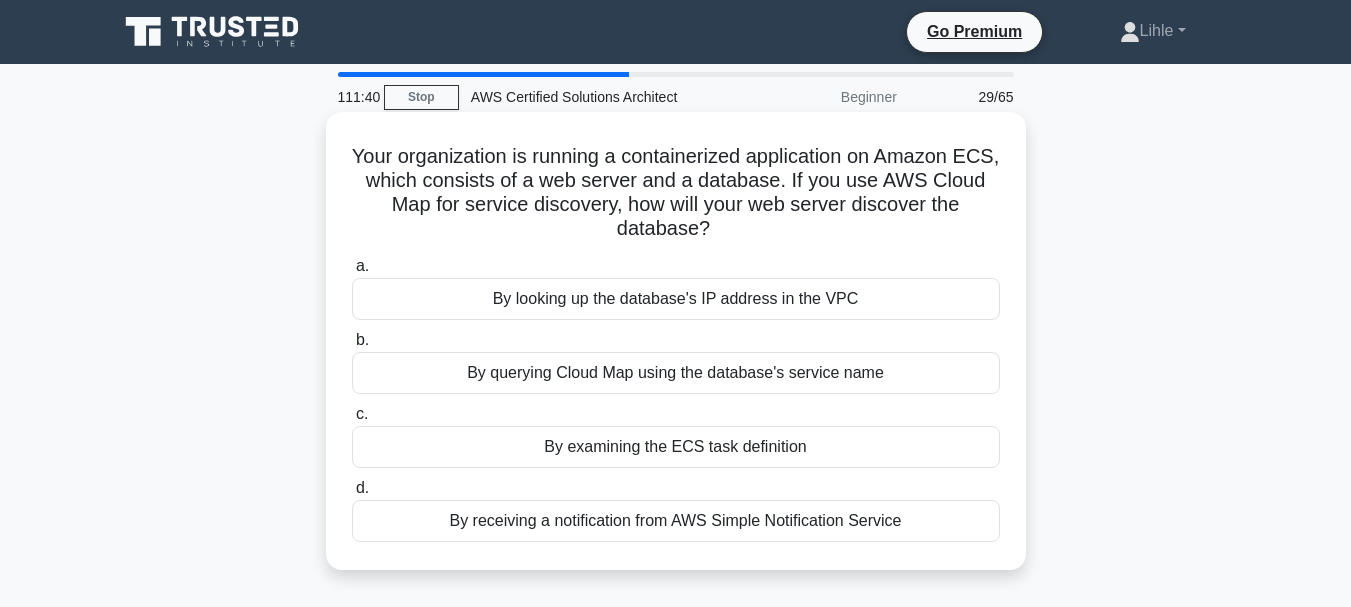 click on "By looking up the database's IP address in the VPC" at bounding box center [676, 299] 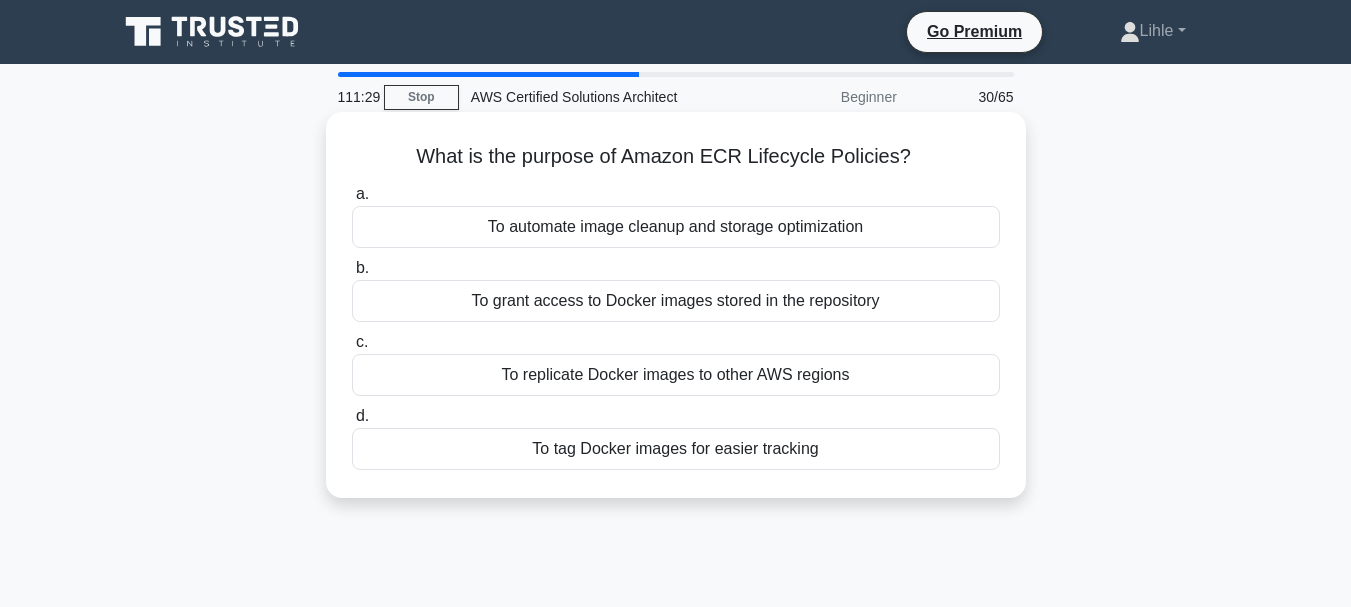 click on "To grant access to Docker images stored in the repository" at bounding box center (676, 301) 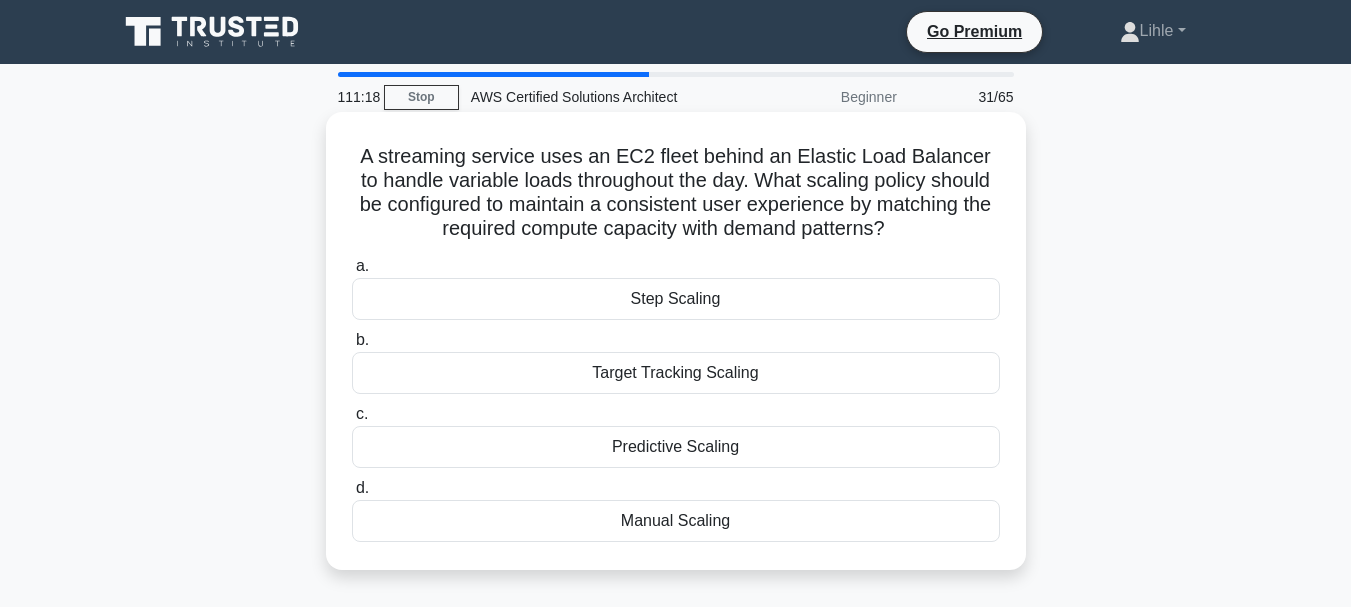 click on "Target Tracking Scaling" at bounding box center [676, 373] 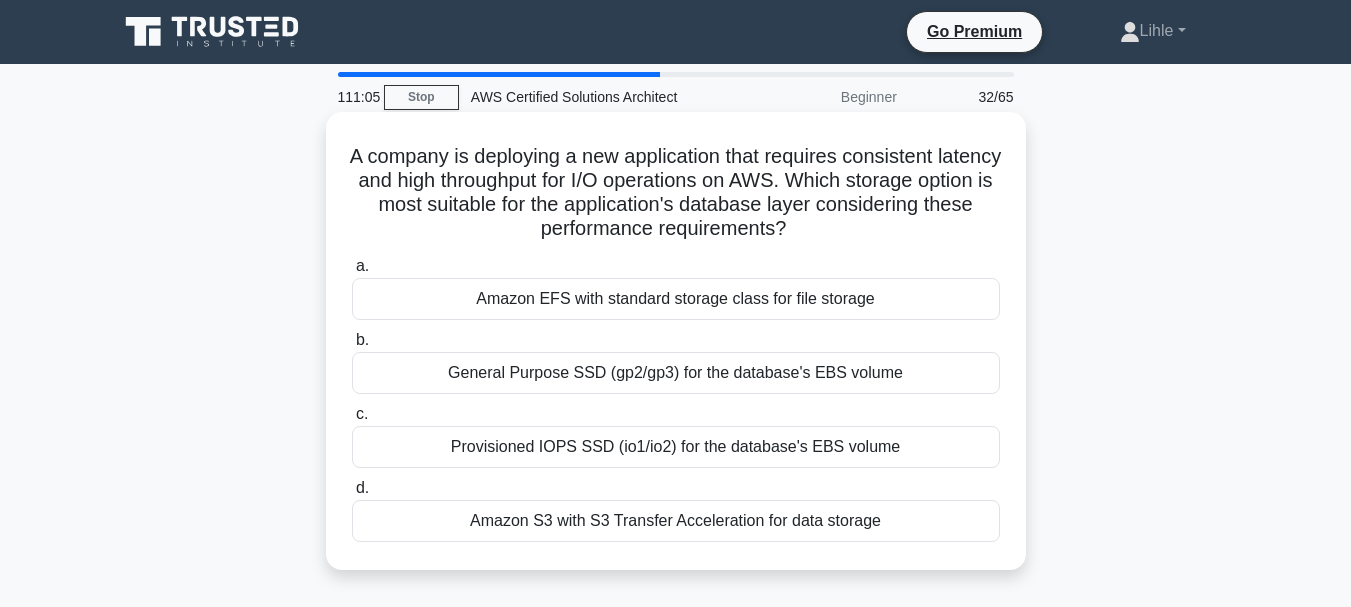 click on "Provisioned IOPS SSD (io1/io2) for the database's EBS volume" at bounding box center [676, 447] 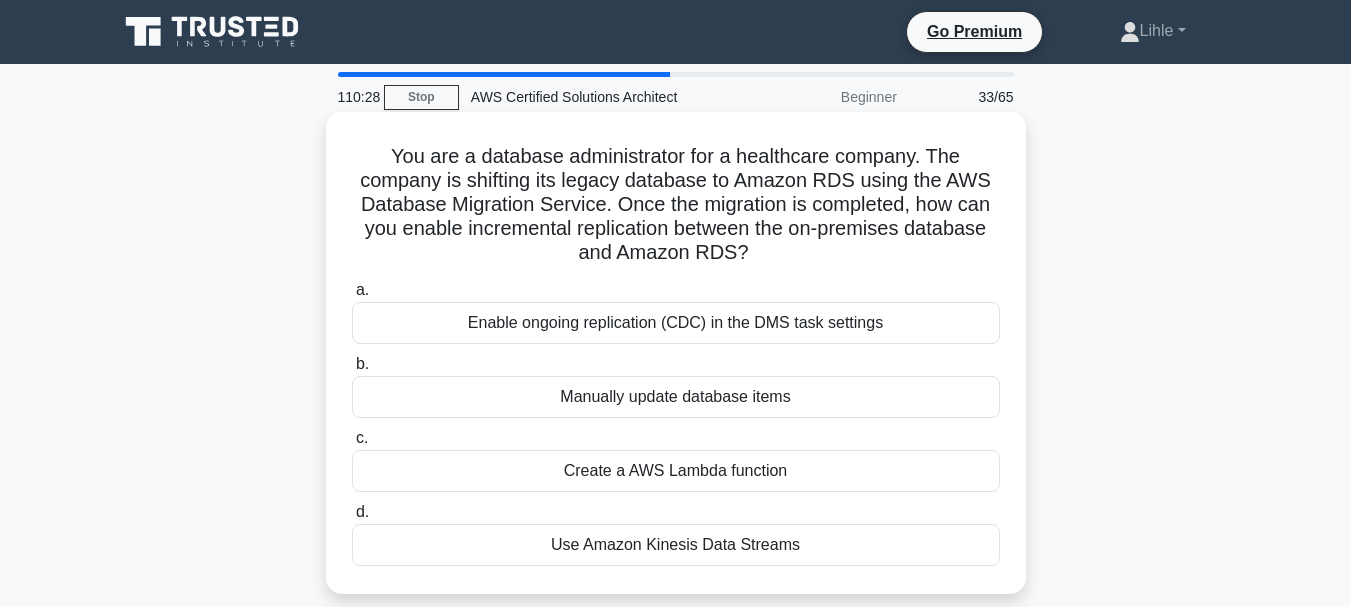 click on "Enable ongoing replication (CDC) in the DMS task settings" at bounding box center [676, 323] 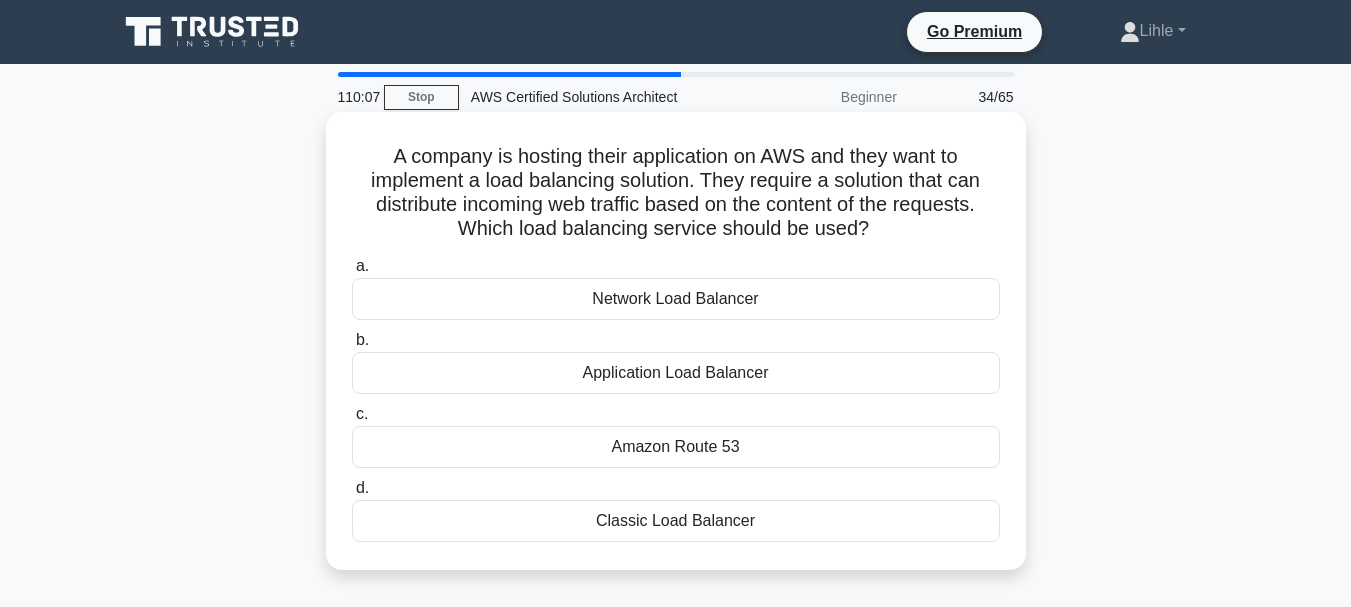 click on "Application Load Balancer" at bounding box center (676, 373) 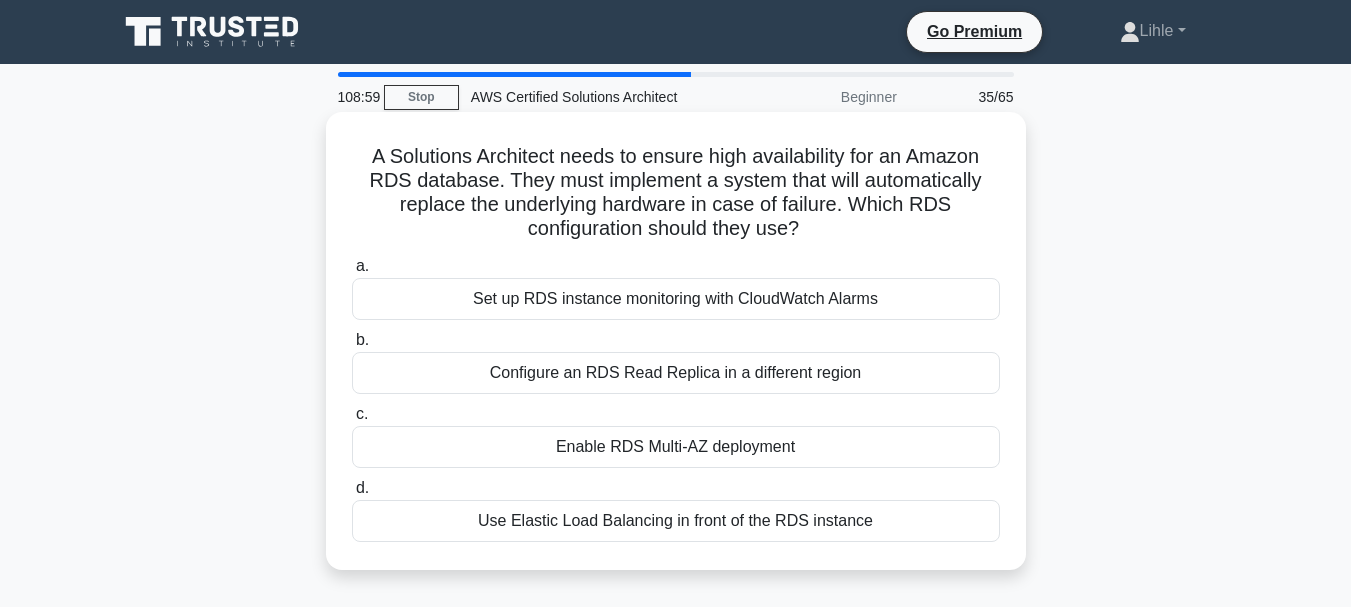 click on "Enable RDS Multi-AZ deployment" at bounding box center [676, 447] 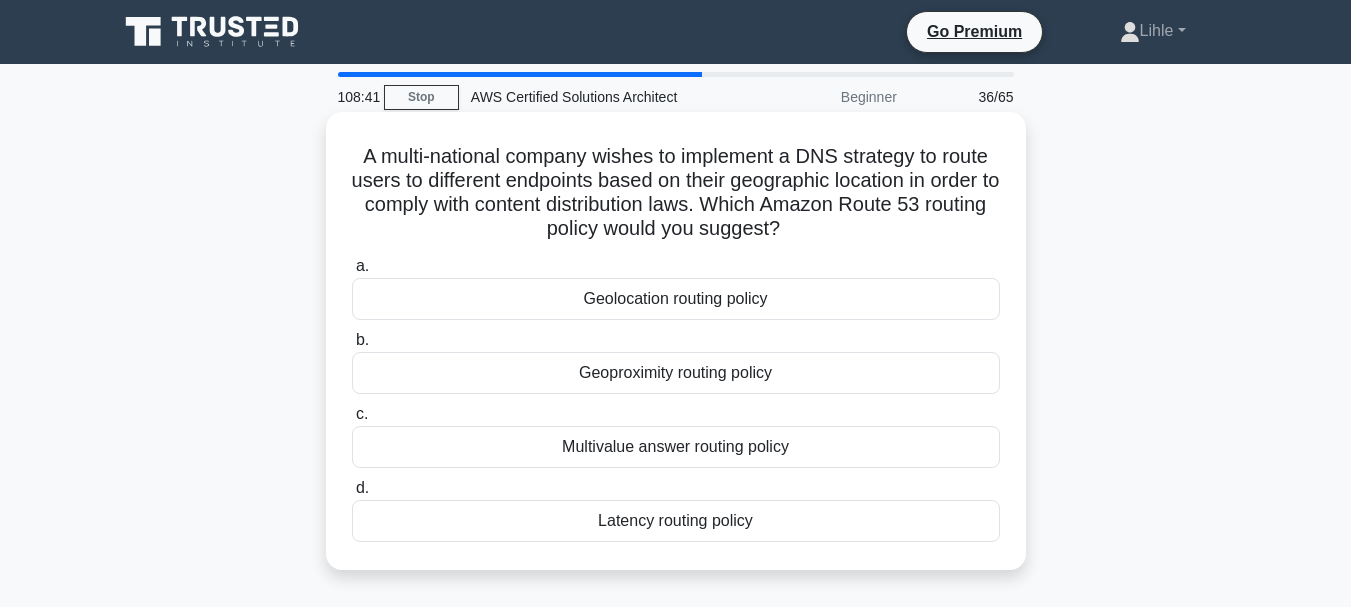 click on "Geolocation routing policy" at bounding box center [676, 299] 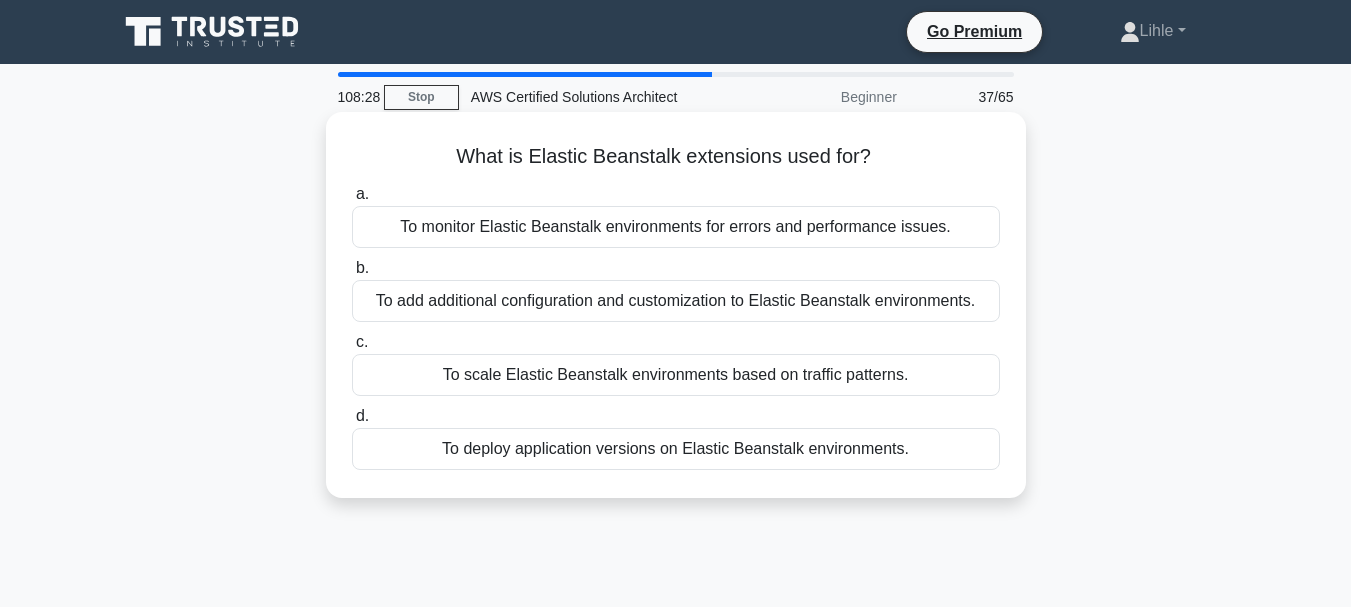 click on "To deploy application versions on Elastic Beanstalk environments." at bounding box center [676, 449] 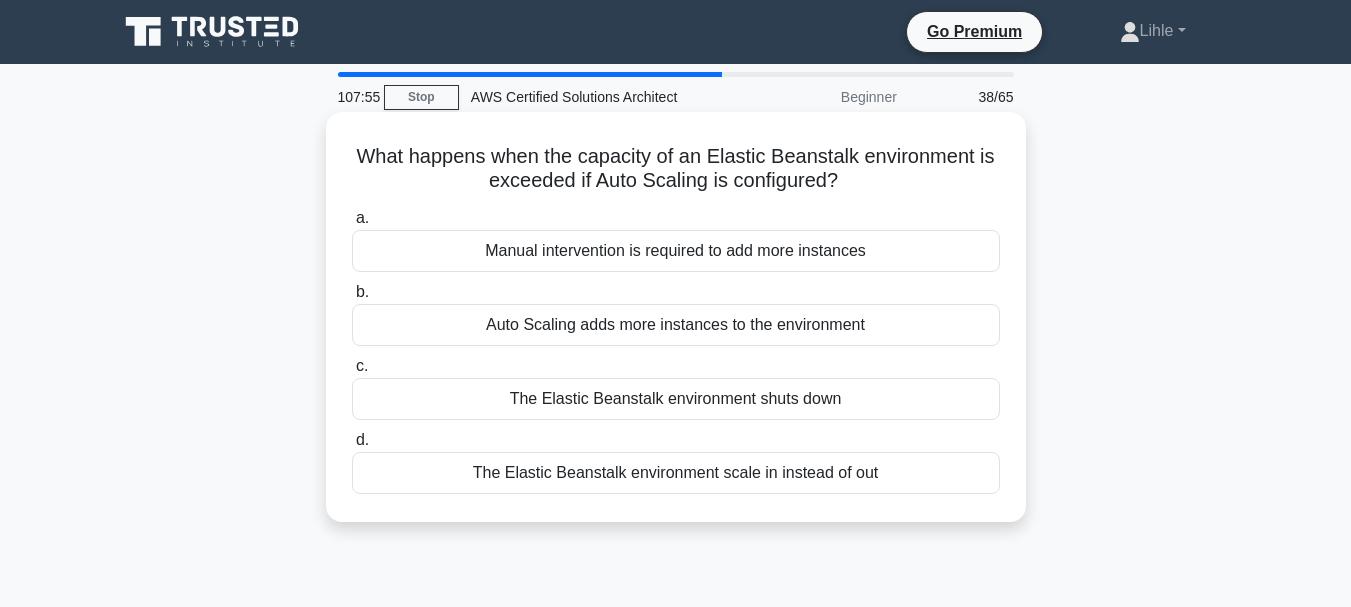 click on "Auto Scaling adds more instances to the environment" at bounding box center [676, 325] 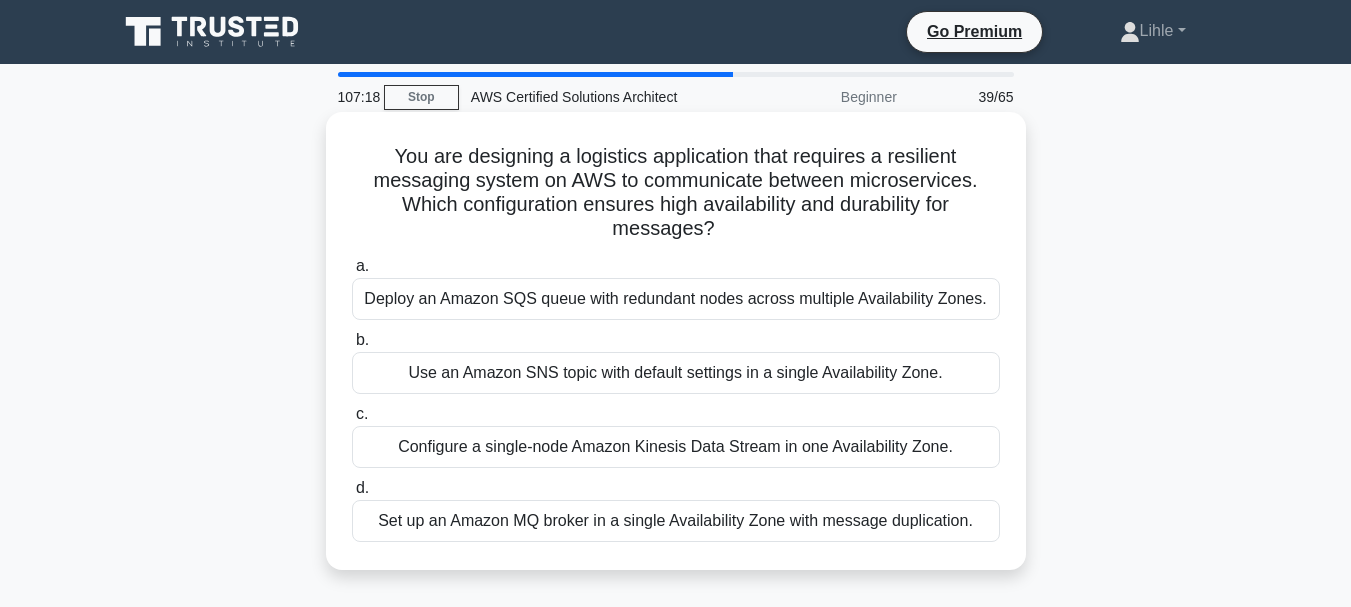 click on "Deploy an Amazon SQS queue with redundant nodes across multiple Availability Zones." at bounding box center (676, 299) 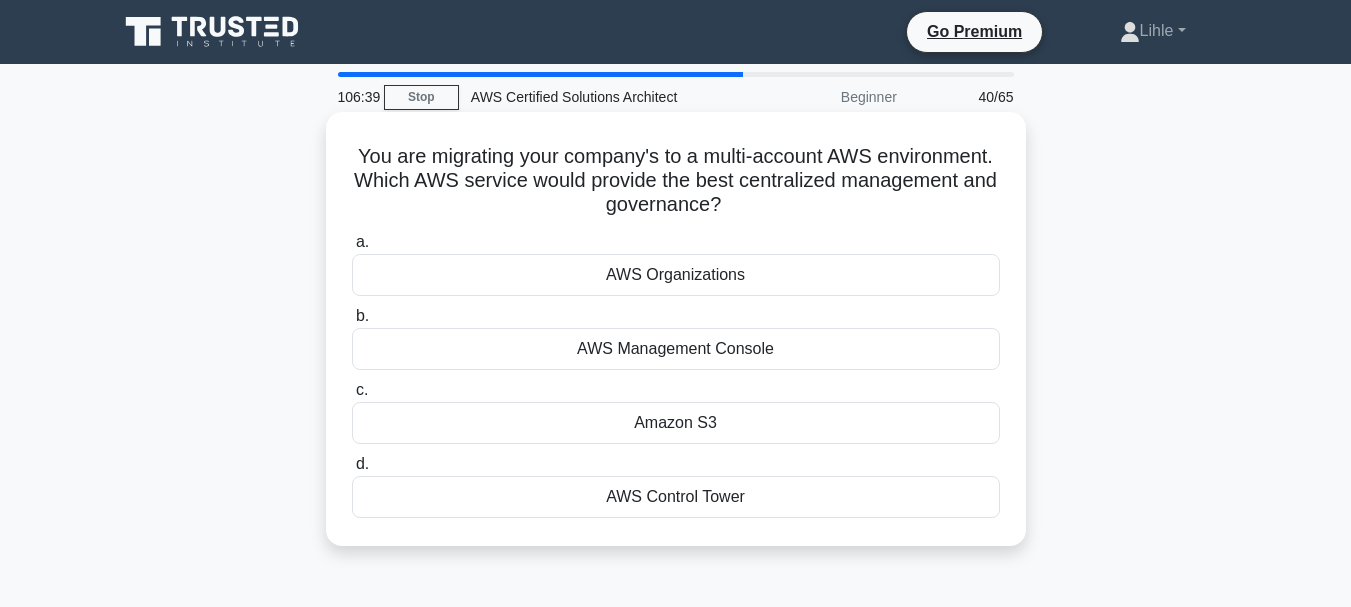 click on "AWS Organizations" at bounding box center (676, 275) 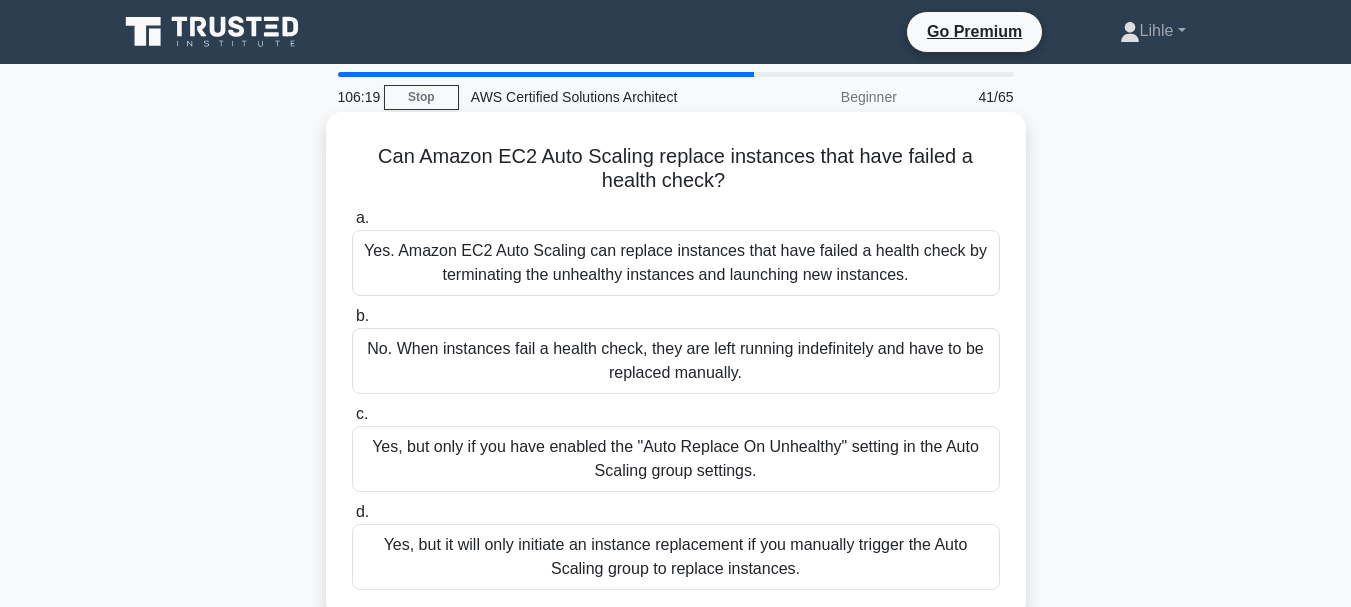 click on "Yes. Amazon EC2 Auto Scaling can replace instances that have failed a health check by terminating the unhealthy instances and launching new instances." at bounding box center [676, 263] 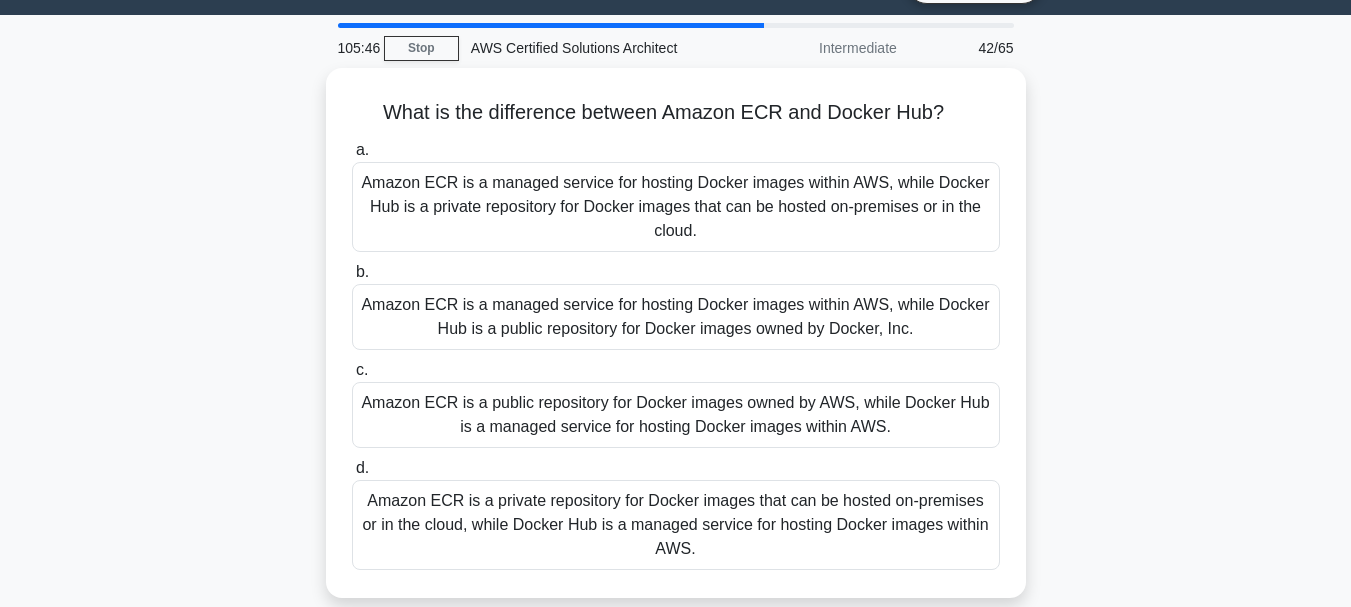 scroll, scrollTop: 51, scrollLeft: 0, axis: vertical 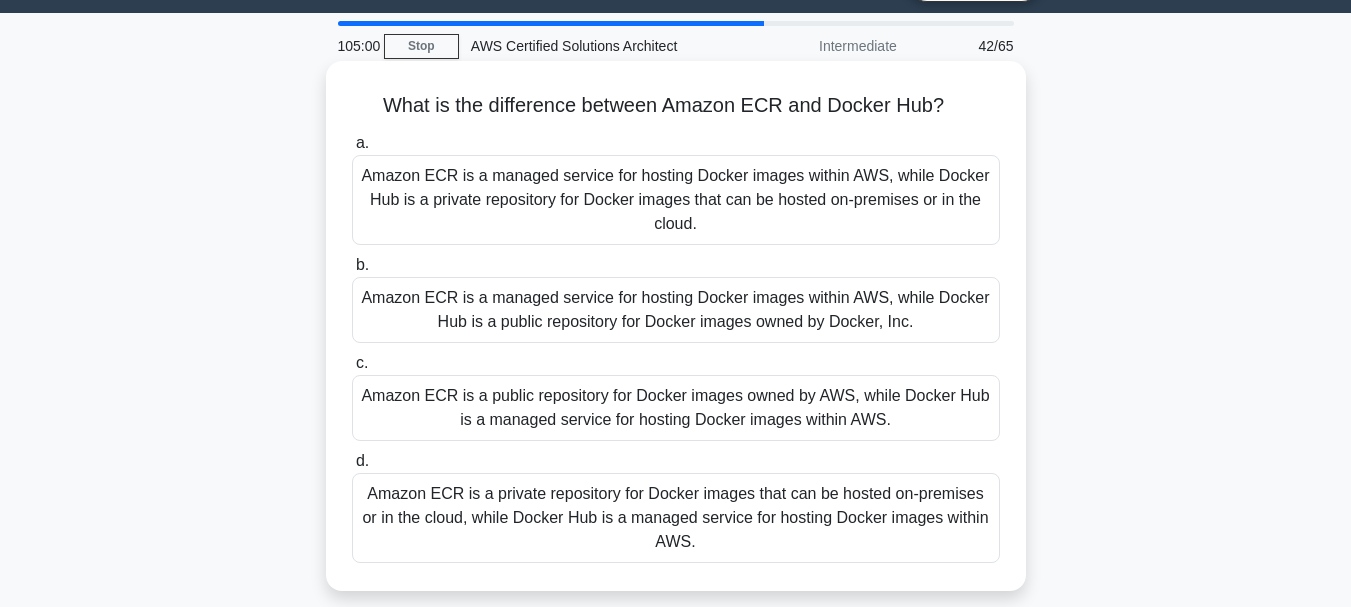 click on "Amazon ECR is a managed service for hosting Docker images within AWS, while Docker Hub is a private repository for Docker images that can be hosted on-premises or in the cloud." at bounding box center [676, 200] 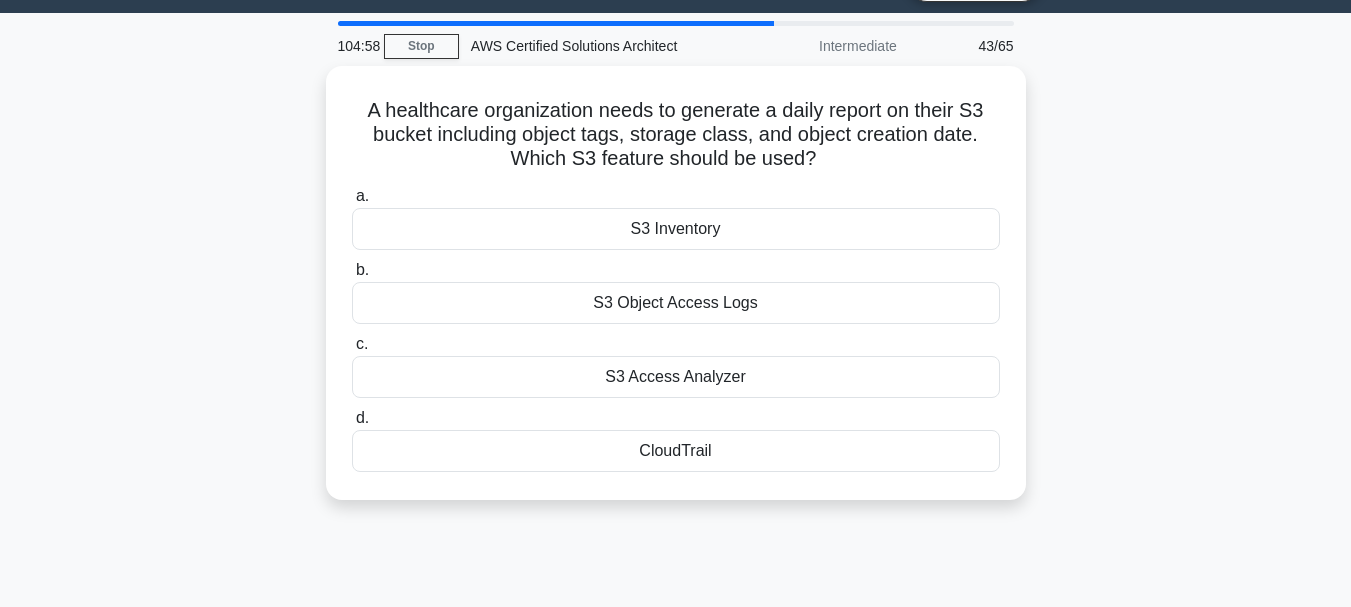 scroll, scrollTop: 0, scrollLeft: 0, axis: both 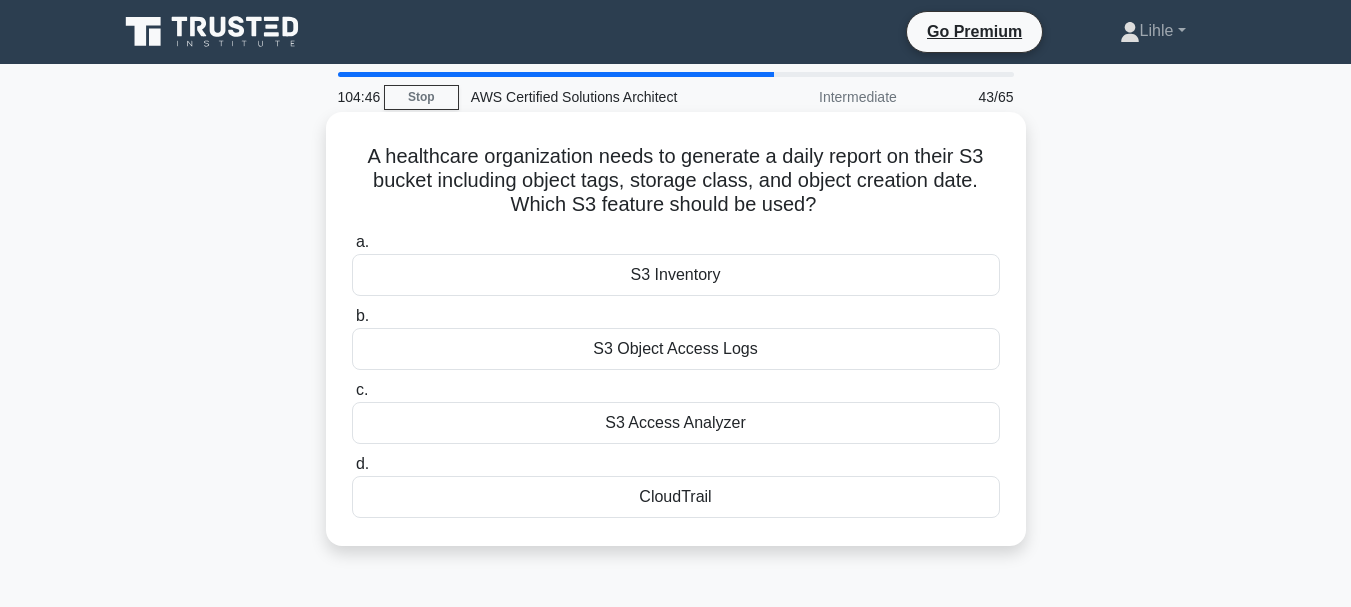 click on "S3 Object Access Logs" at bounding box center [676, 349] 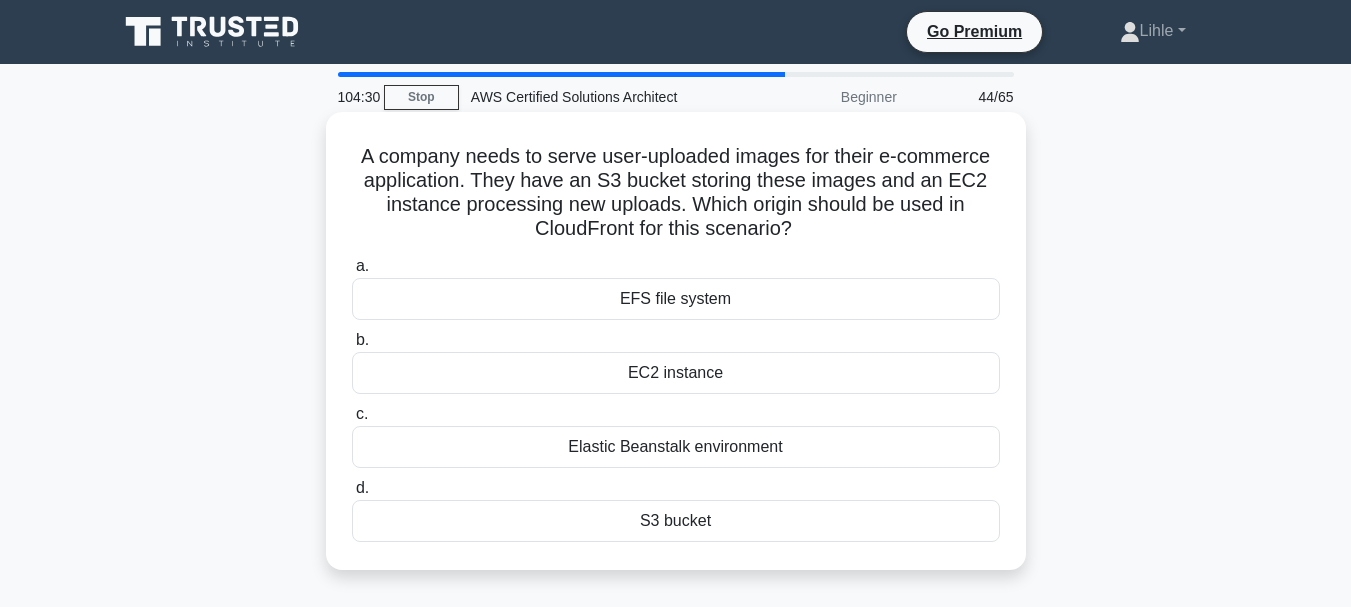 click on "S3 bucket" at bounding box center (676, 521) 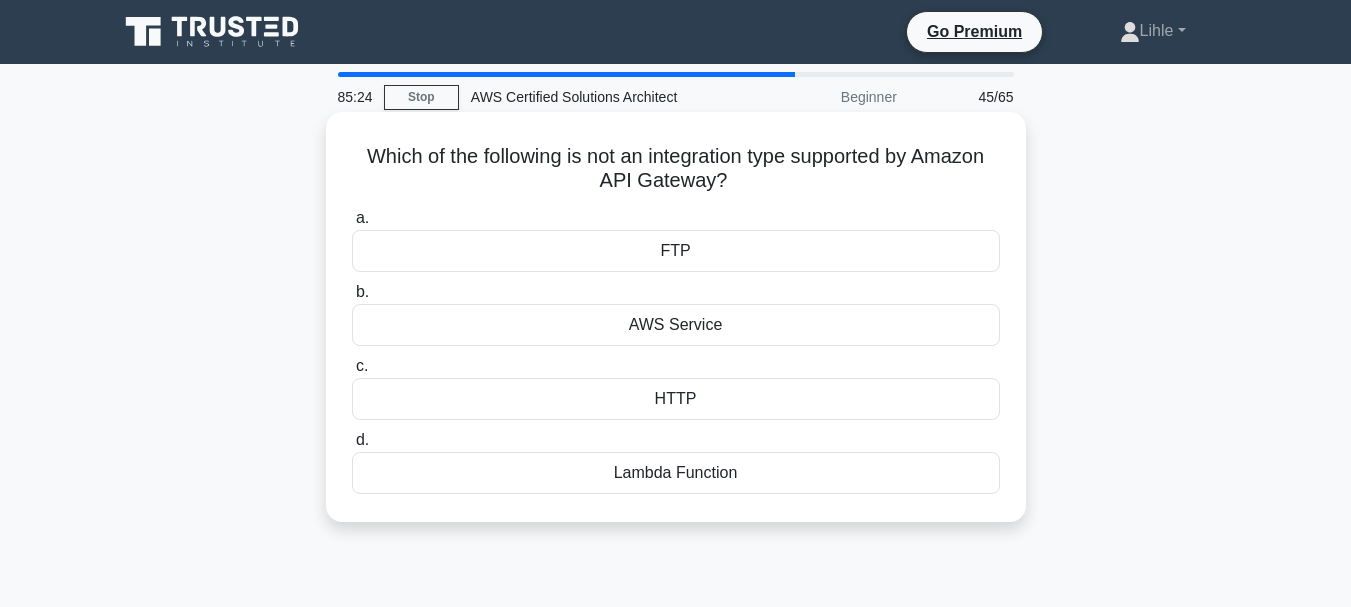 click on "FTP" at bounding box center (676, 251) 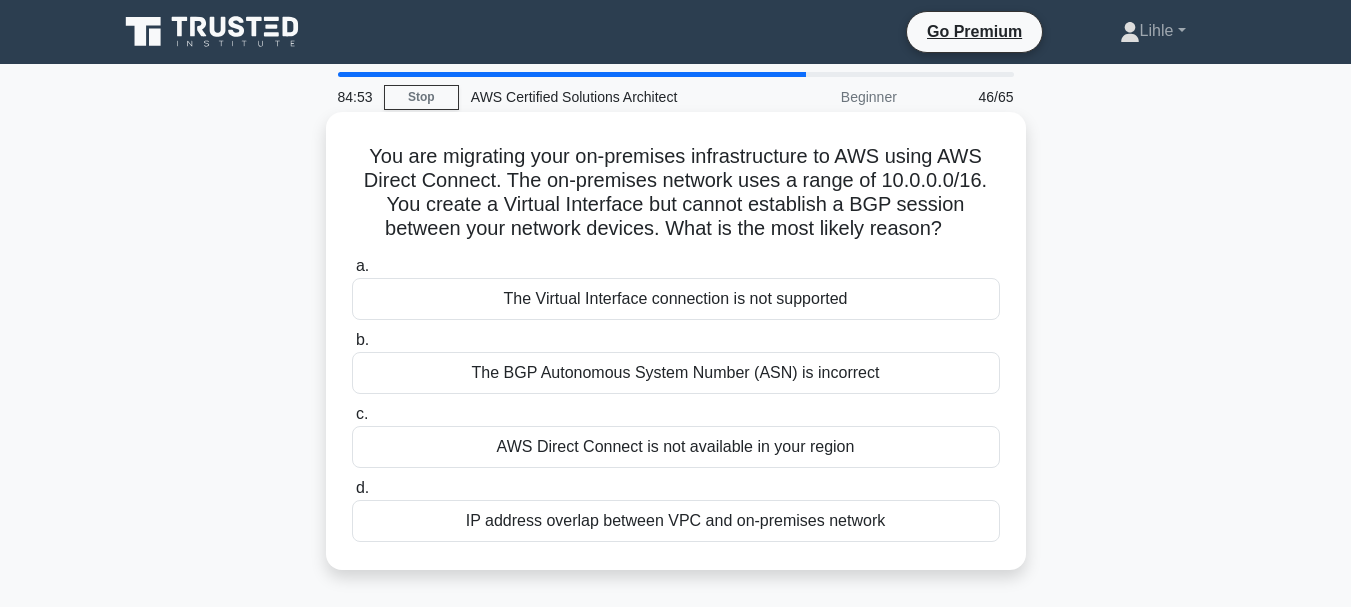 click on "IP address overlap between VPC and on-premises network" at bounding box center [676, 521] 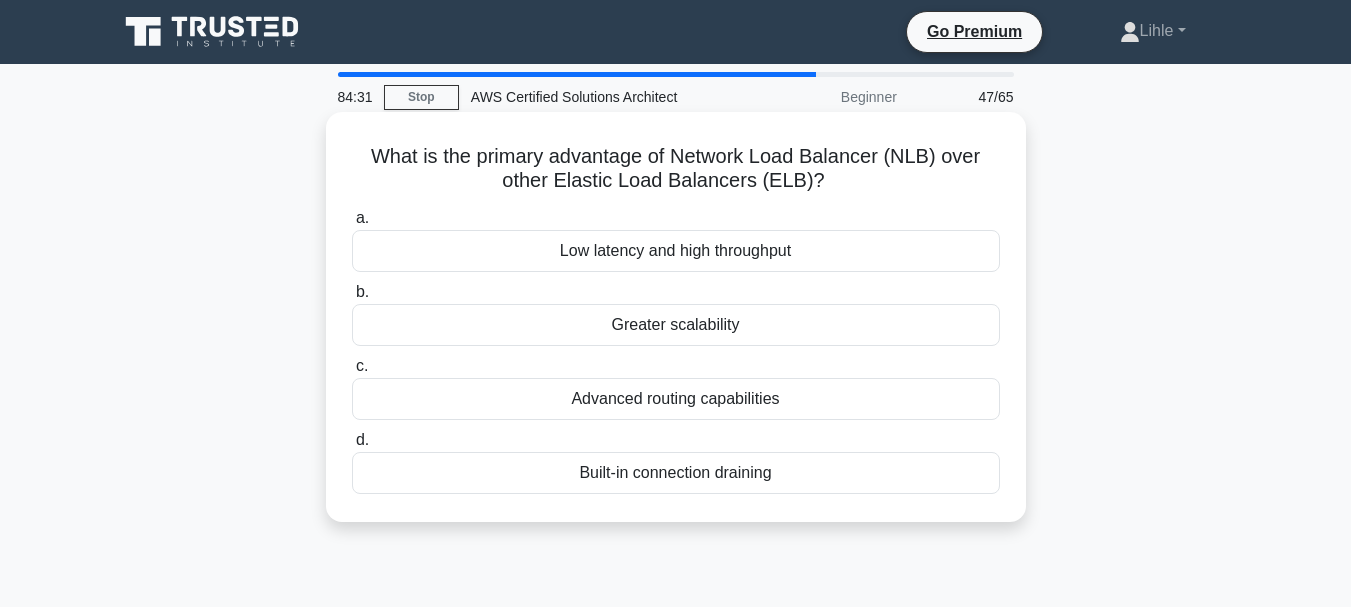 click on "Greater scalability" at bounding box center (676, 325) 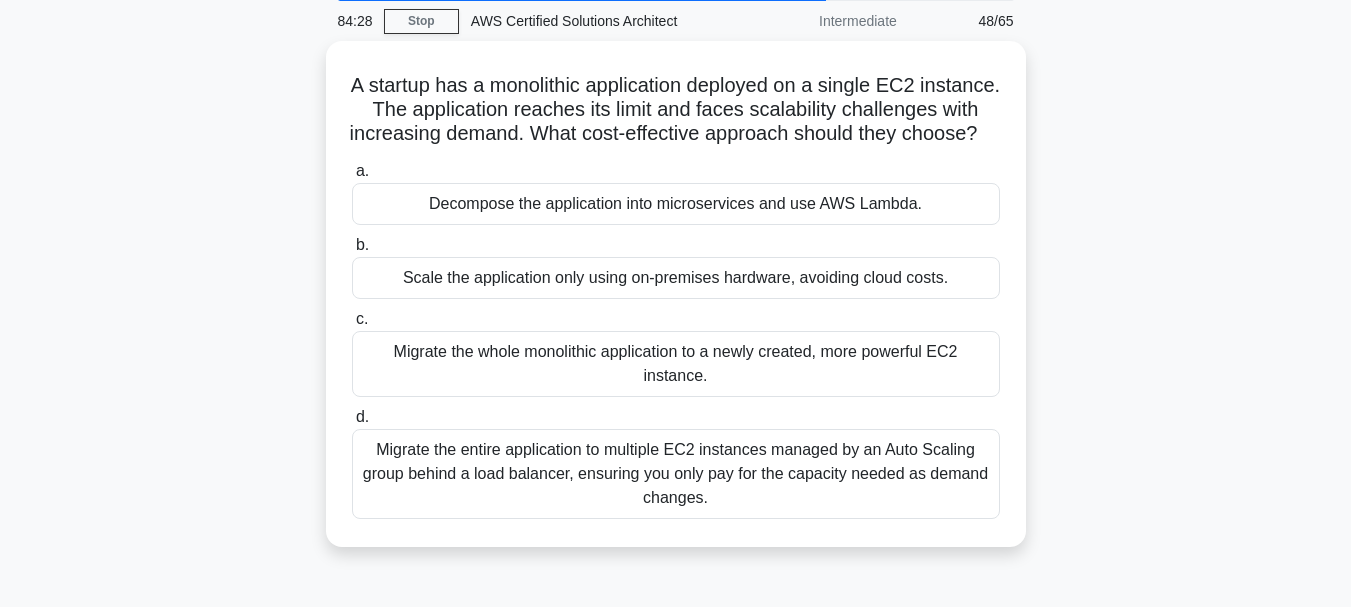 scroll, scrollTop: 79, scrollLeft: 0, axis: vertical 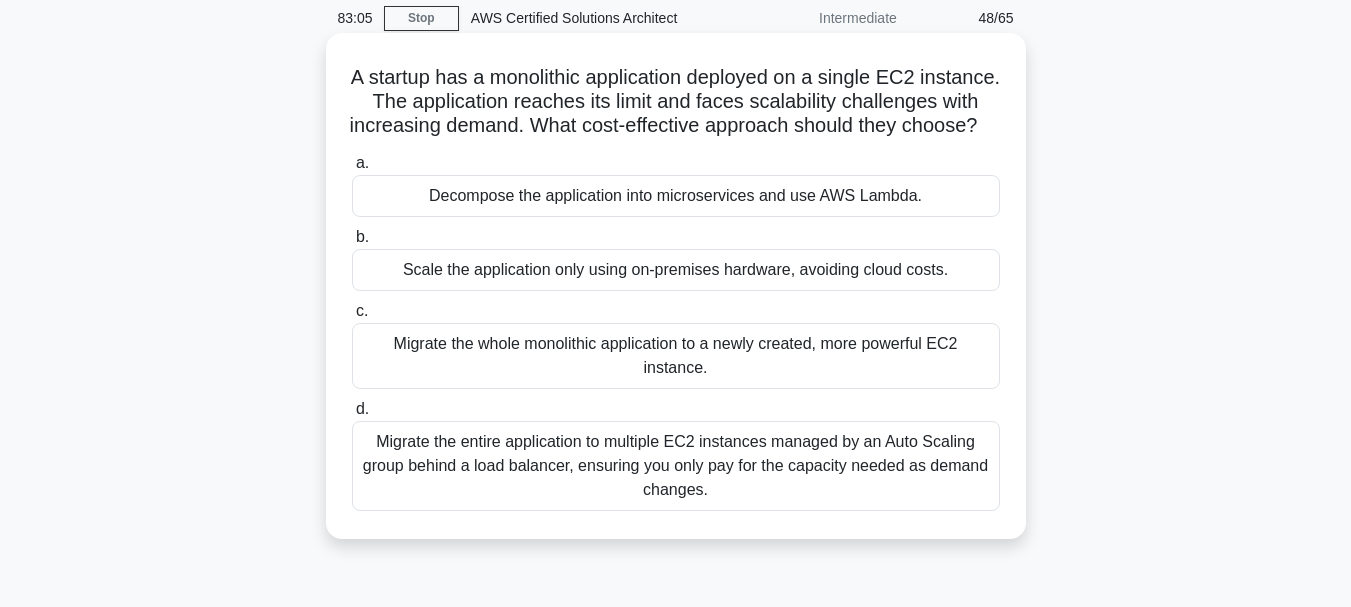click on "Migrate the entire application to multiple EC2 instances managed by an Auto Scaling group behind a load balancer, ensuring you only pay for the capacity needed as demand changes." at bounding box center [676, 466] 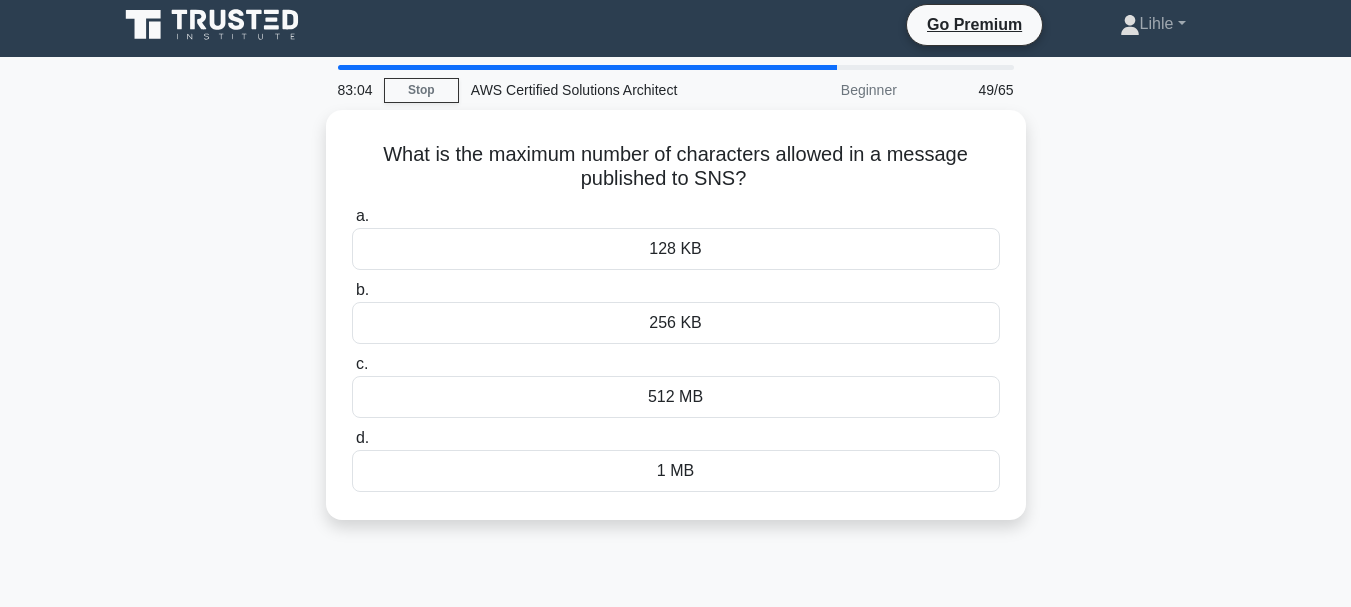 scroll, scrollTop: 0, scrollLeft: 0, axis: both 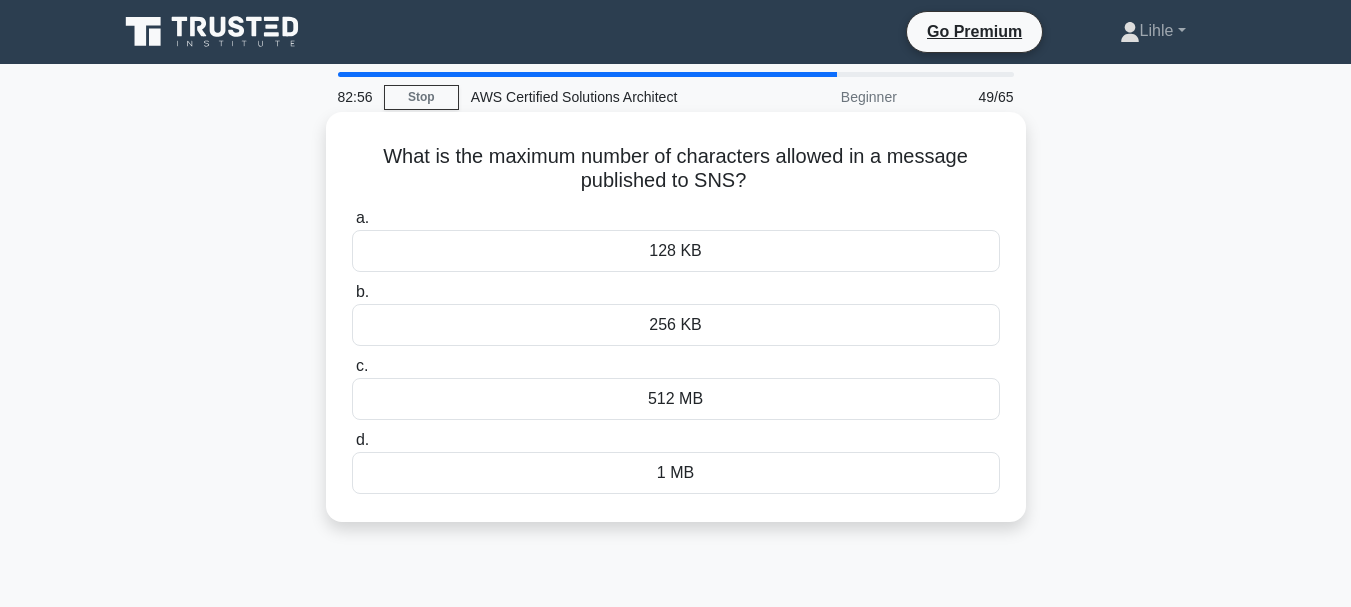 click on "256 KB" at bounding box center [676, 325] 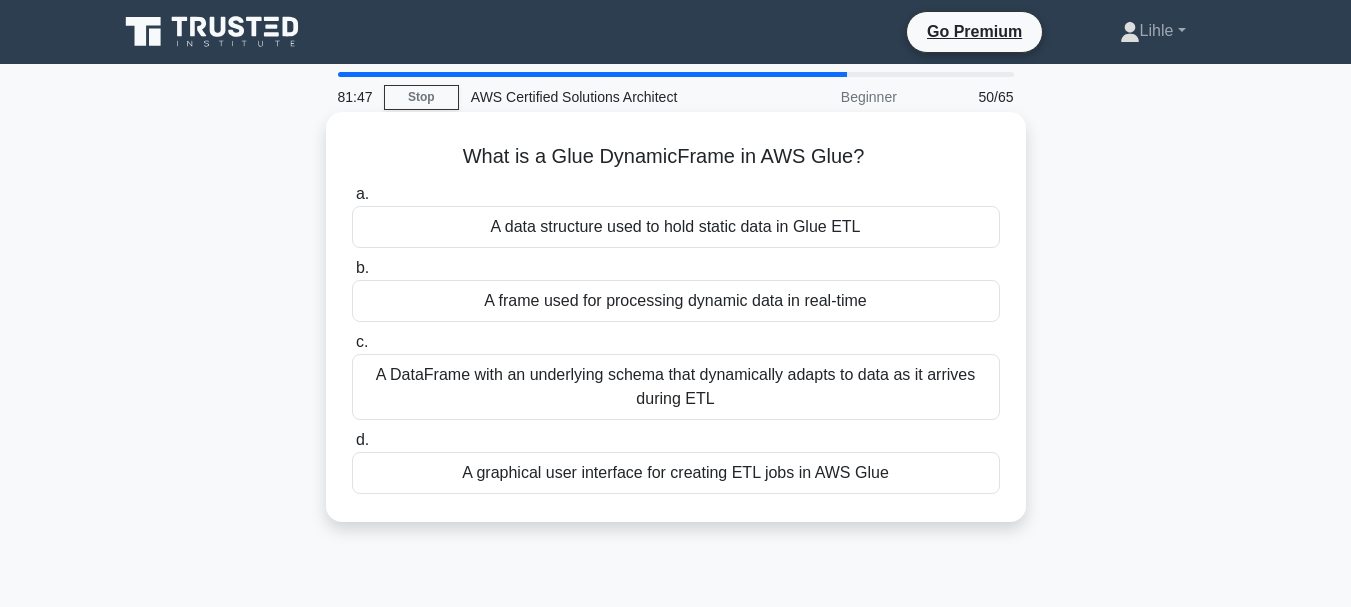 click on "A DataFrame with an underlying schema that dynamically adapts to data as it arrives during ETL" at bounding box center [676, 387] 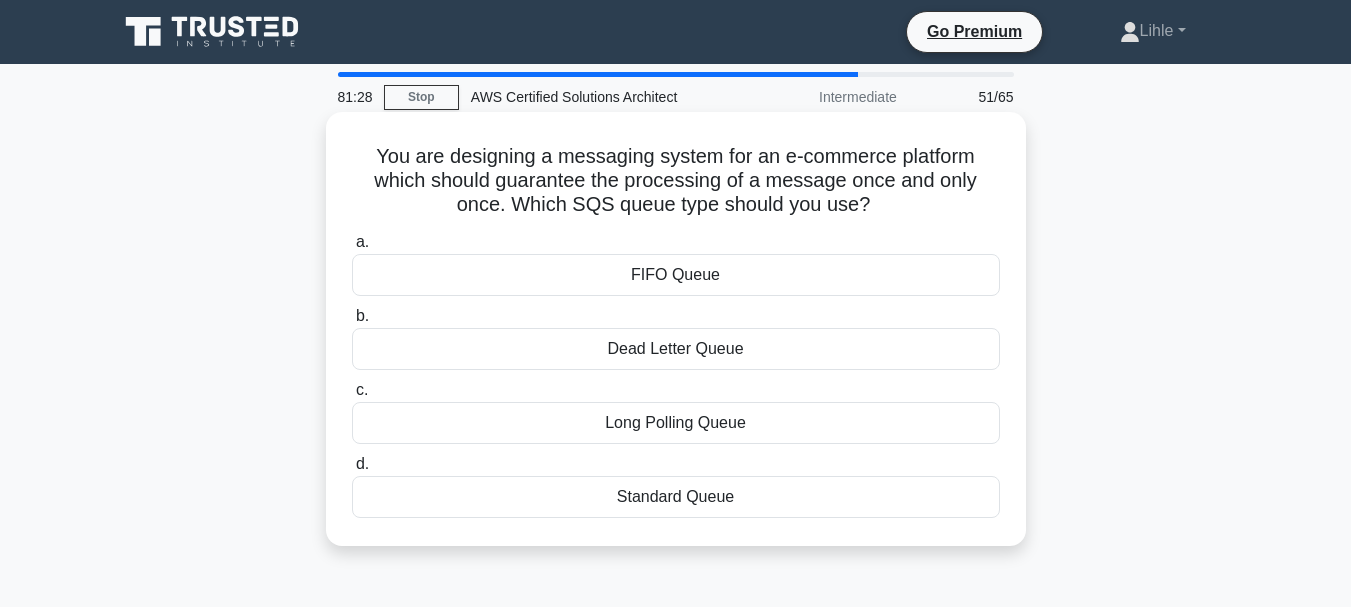 click on "FIFO Queue" at bounding box center [676, 275] 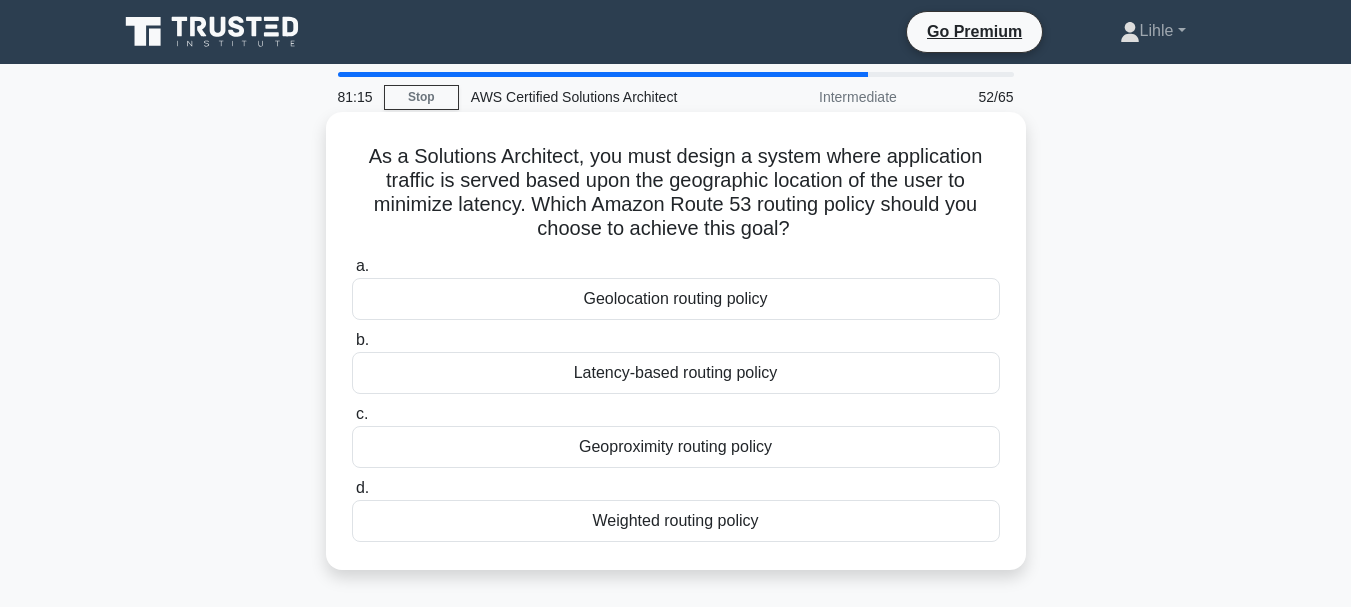 click on "Geolocation routing policy" at bounding box center (676, 299) 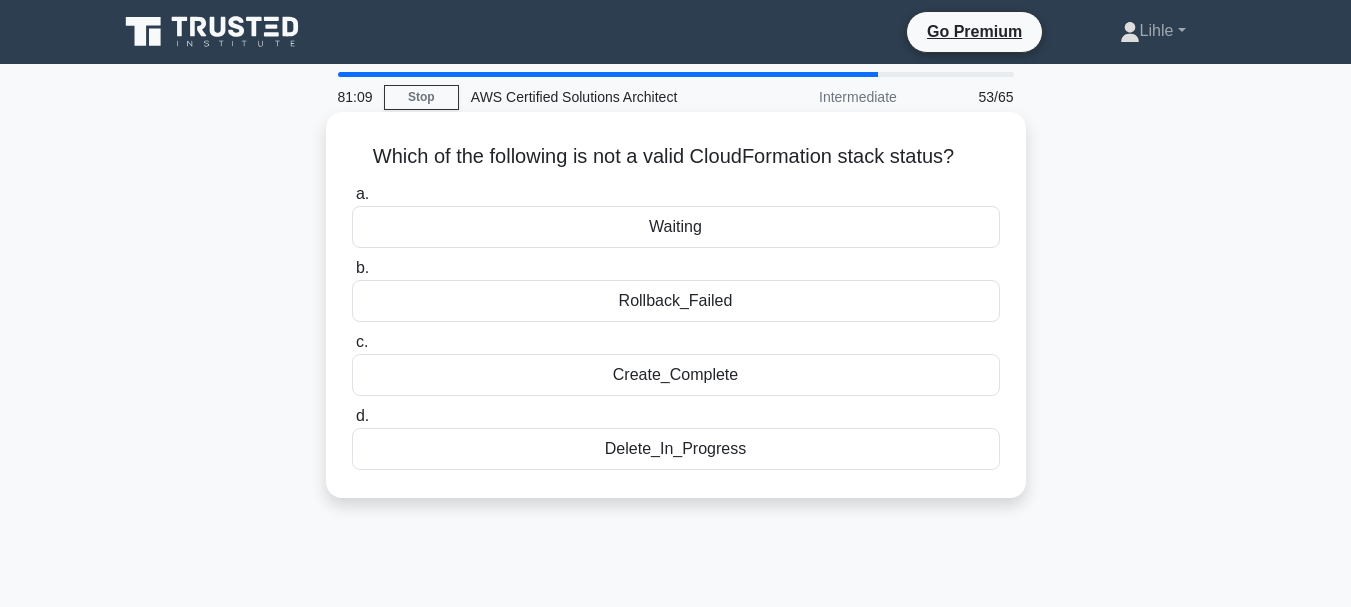click on "Waiting" at bounding box center (676, 227) 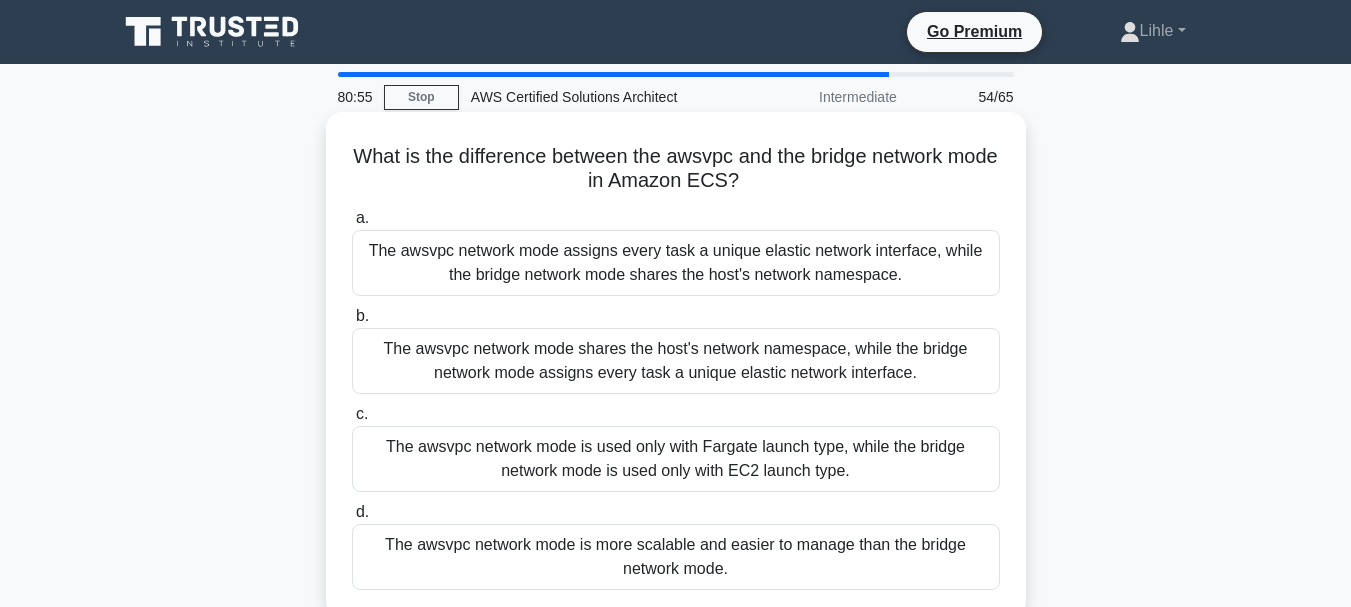 click on "The awsvpc network mode shares the host's network namespace, while the bridge network mode assigns every task a unique elastic network interface." at bounding box center [676, 361] 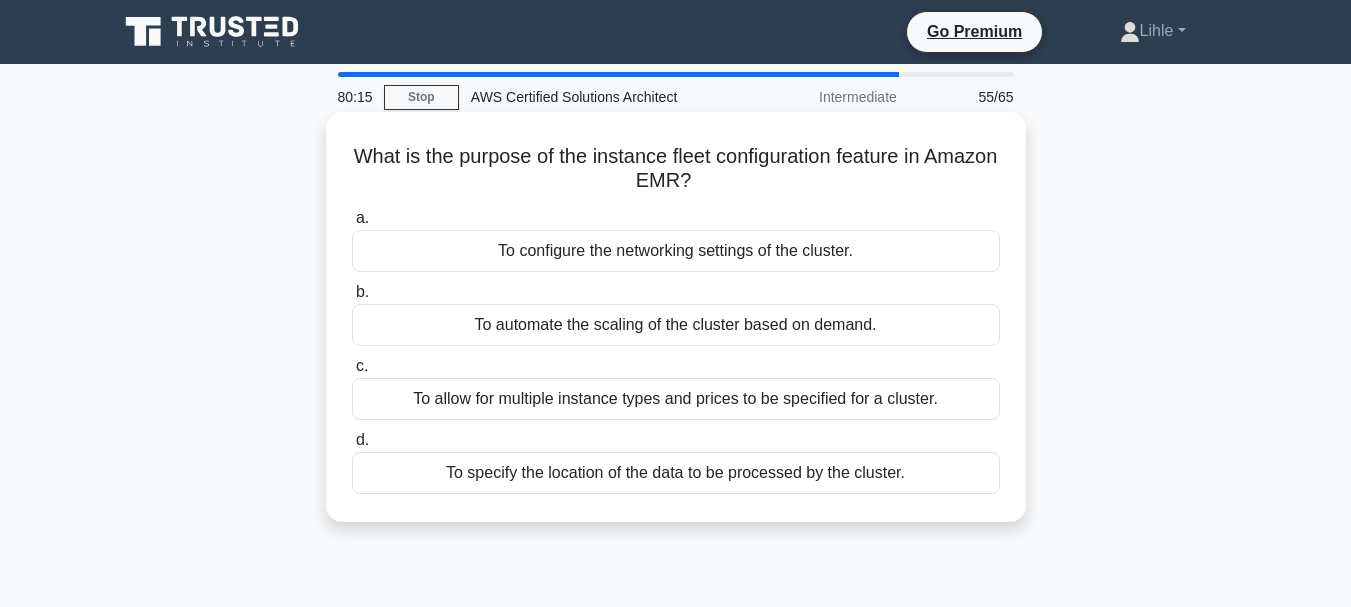 click on "To allow for multiple instance types and prices to be specified for a cluster." at bounding box center (676, 399) 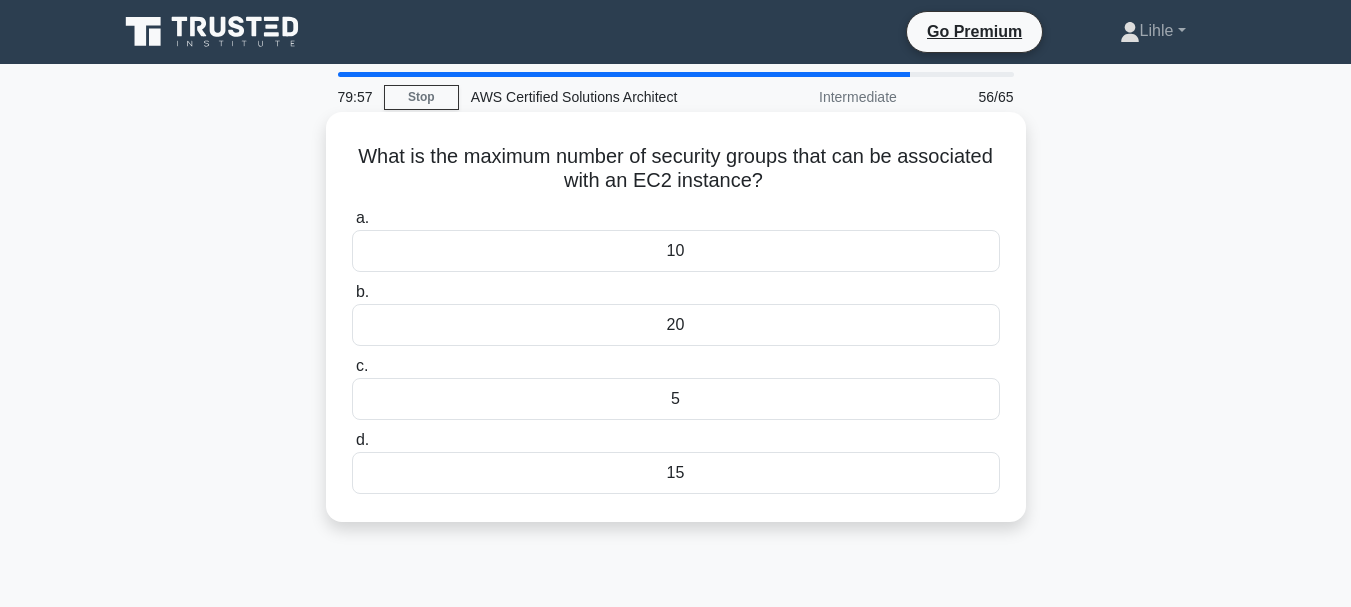 click on "5" at bounding box center [676, 399] 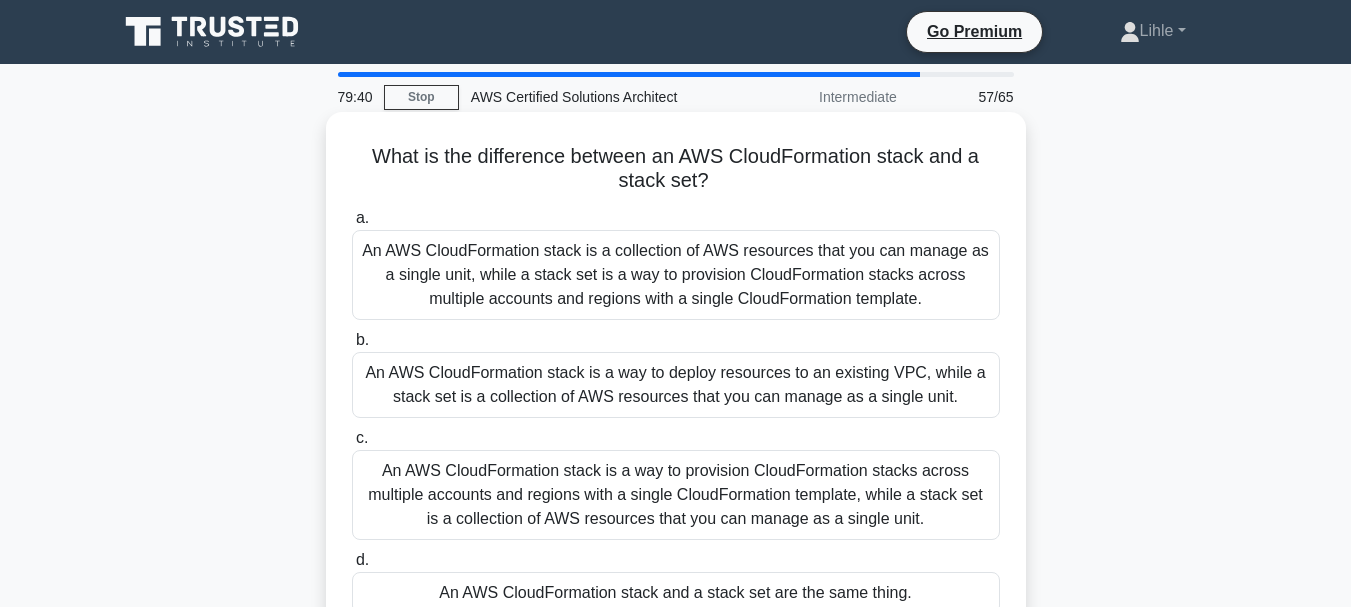 click on "An AWS CloudFormation stack is a way to provision CloudFormation stacks across multiple accounts and regions with a single CloudFormation template, while a stack set is a collection of AWS resources that you can manage as a single unit." at bounding box center [676, 495] 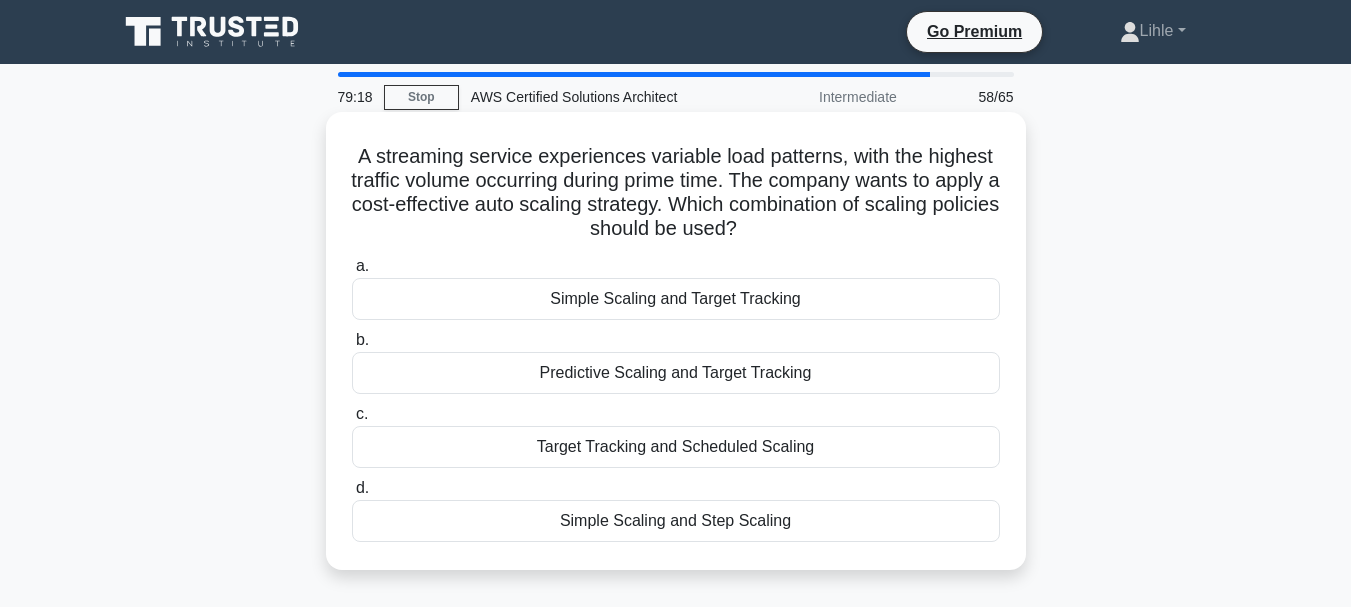 click on "Target Tracking and Scheduled Scaling" at bounding box center (676, 447) 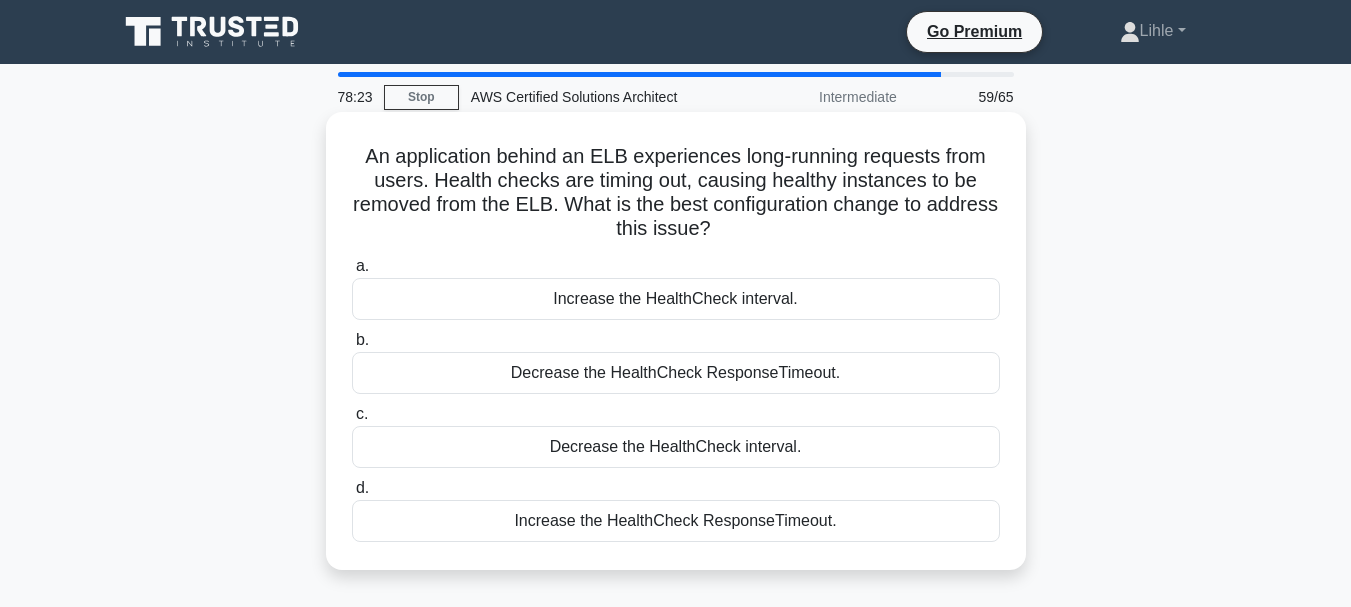 click on "Increase the HealthCheck ResponseTimeout." at bounding box center (676, 521) 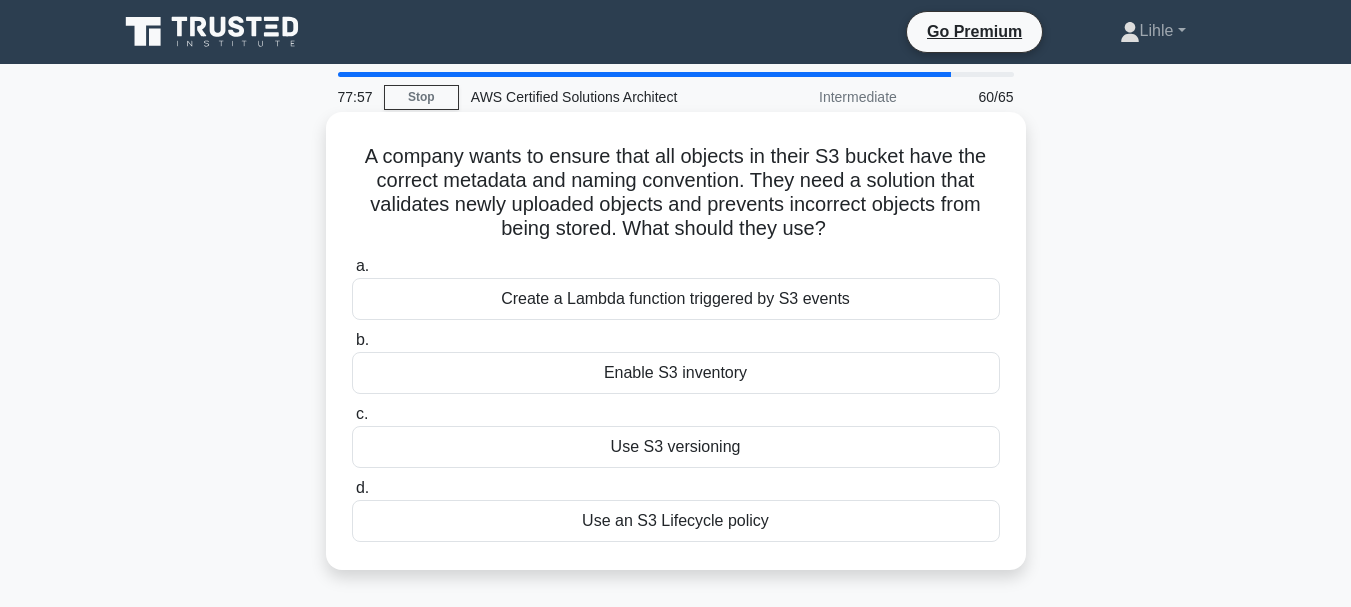 click on "Use S3 versioning" at bounding box center (676, 447) 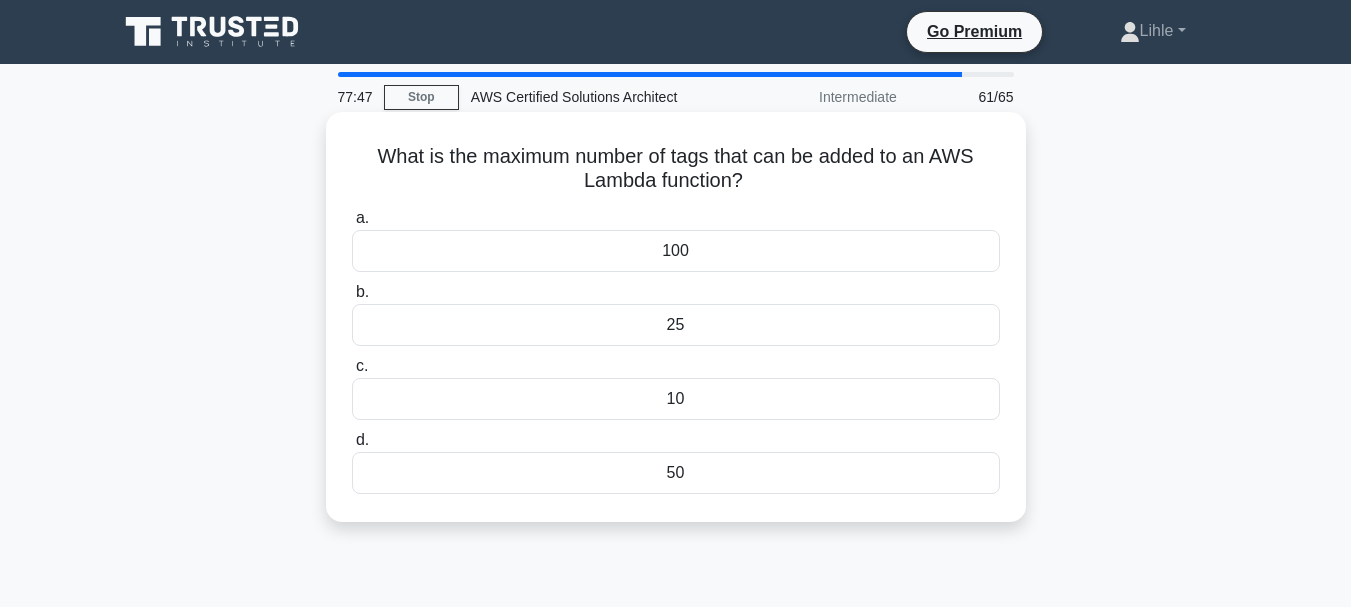click on "50" at bounding box center [676, 473] 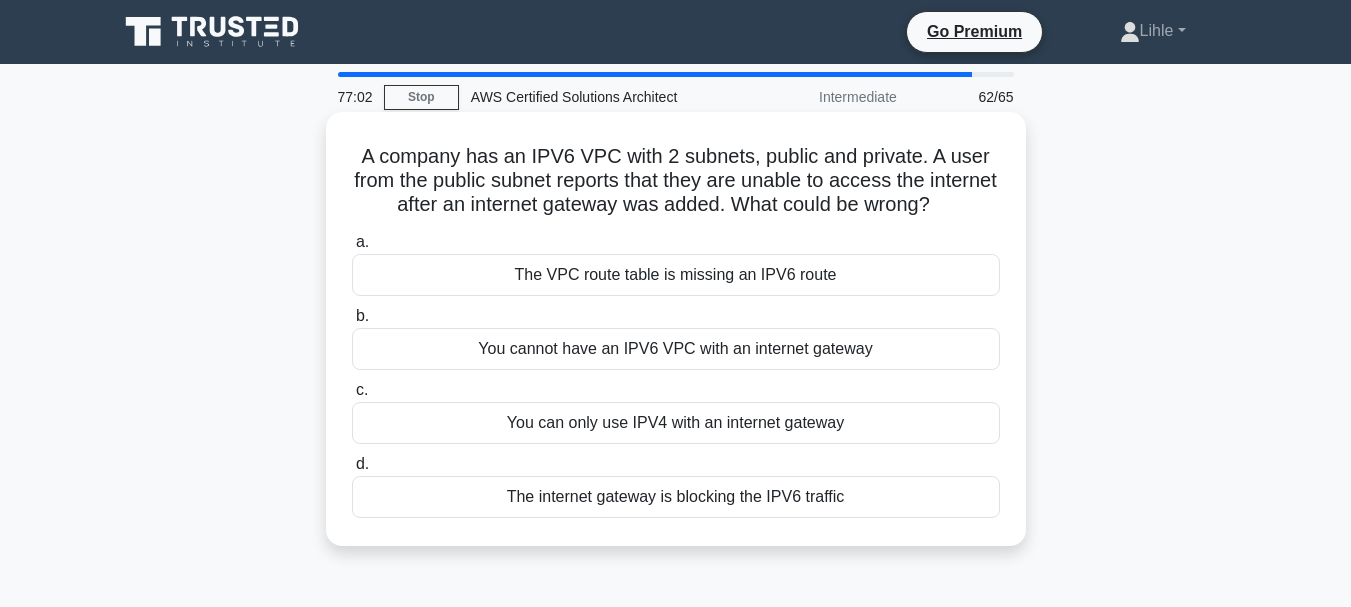 click on "You can only use IPV4 with an internet gateway" at bounding box center (676, 423) 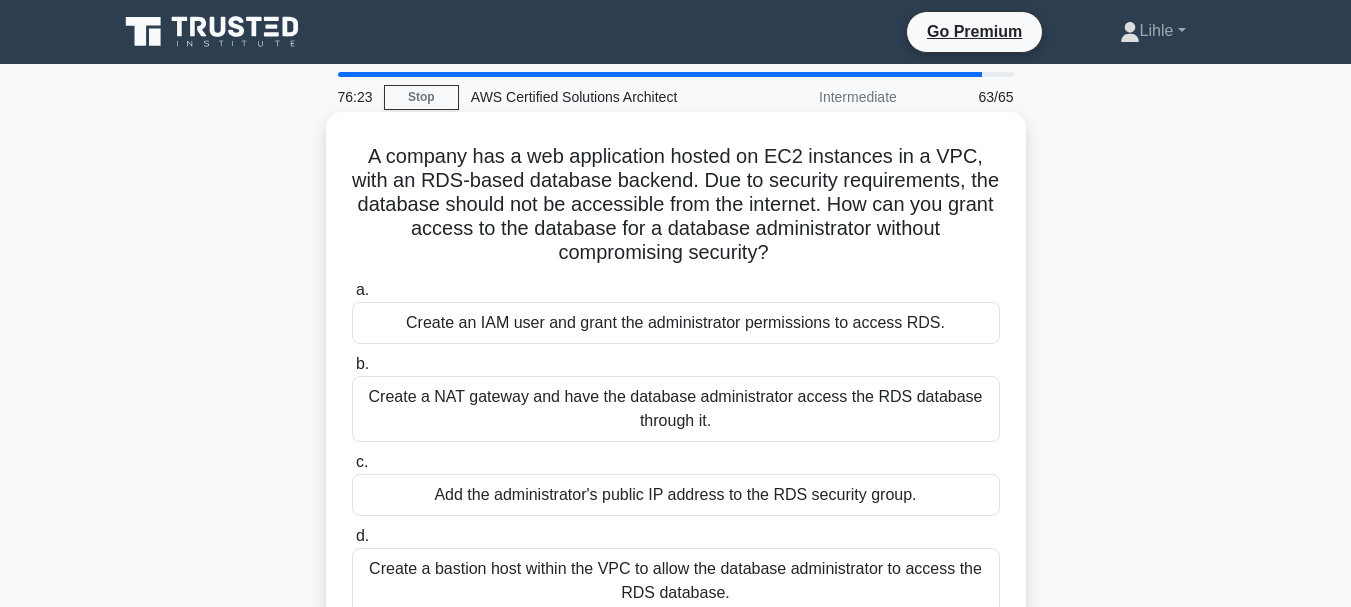 click on "Create a bastion host within the VPC to allow the database administrator to access the RDS database." at bounding box center [676, 581] 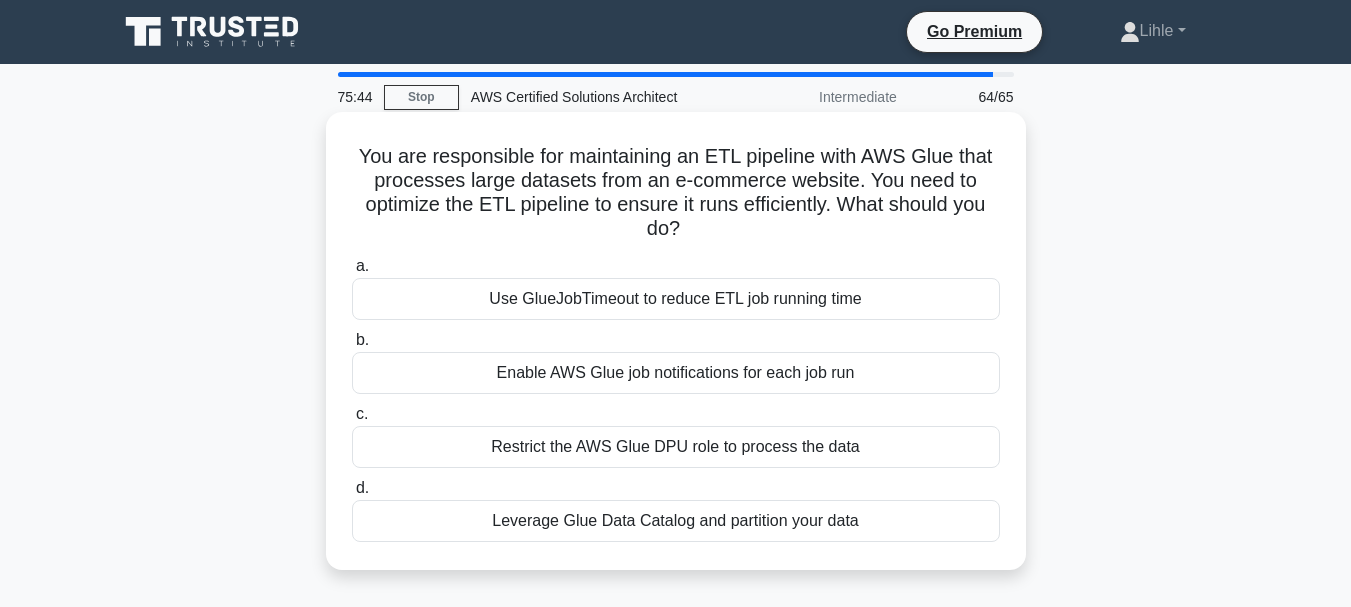 click on "Enable AWS Glue job notifications for each job run" at bounding box center (676, 373) 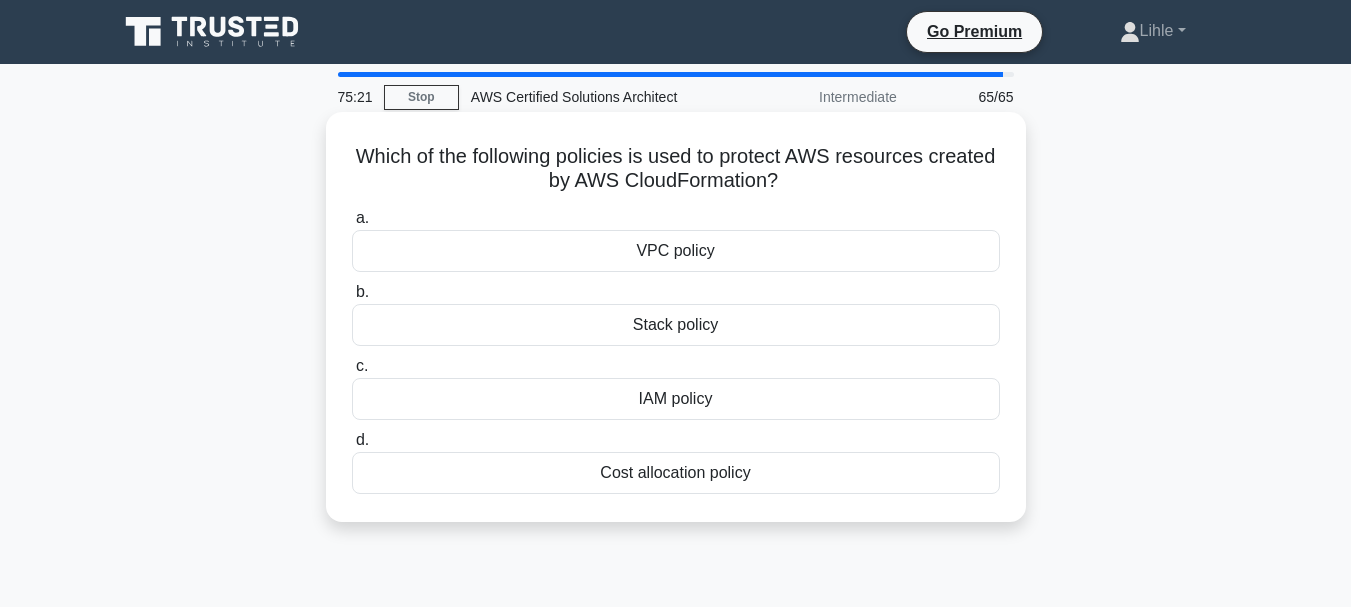 click on "IAM policy" at bounding box center [676, 399] 